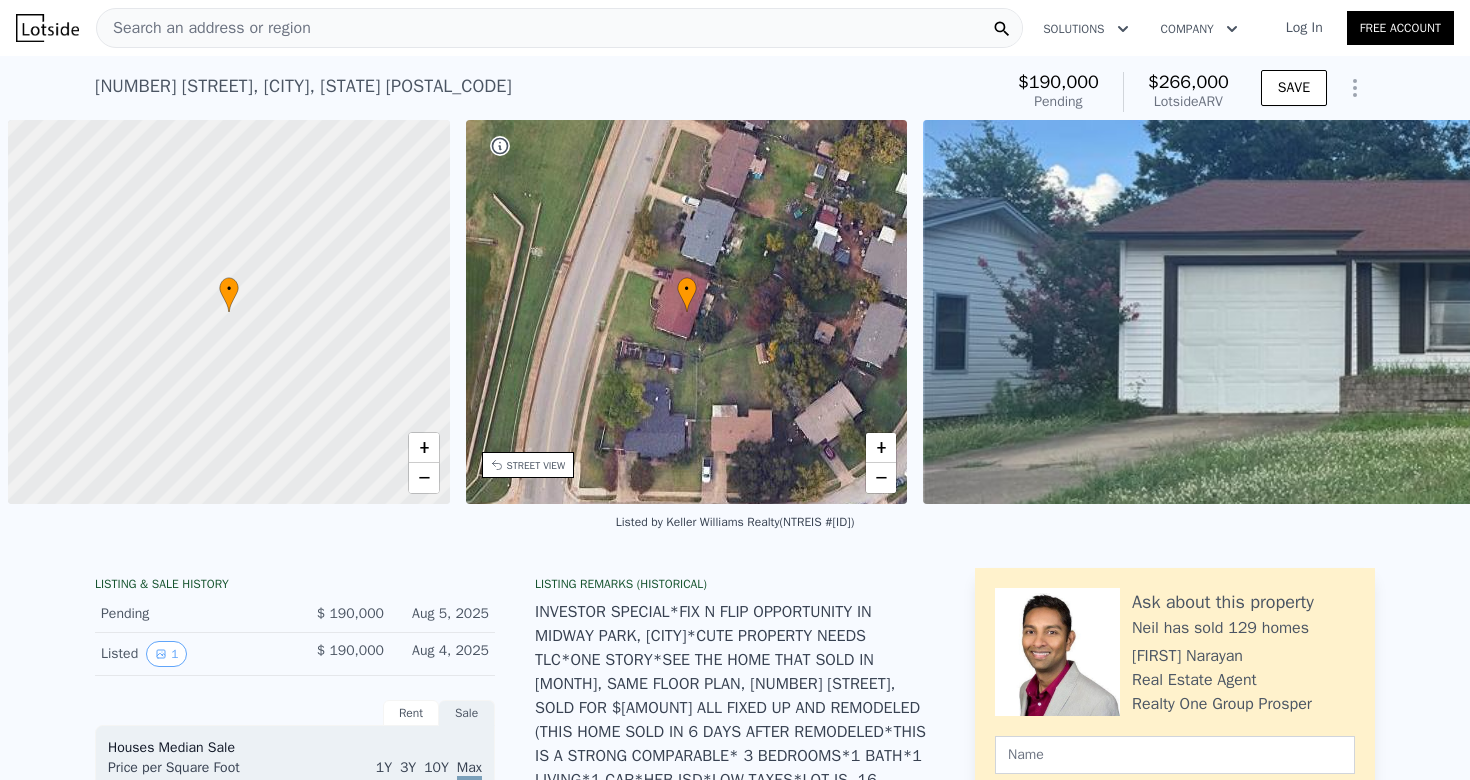 scroll, scrollTop: 0, scrollLeft: 0, axis: both 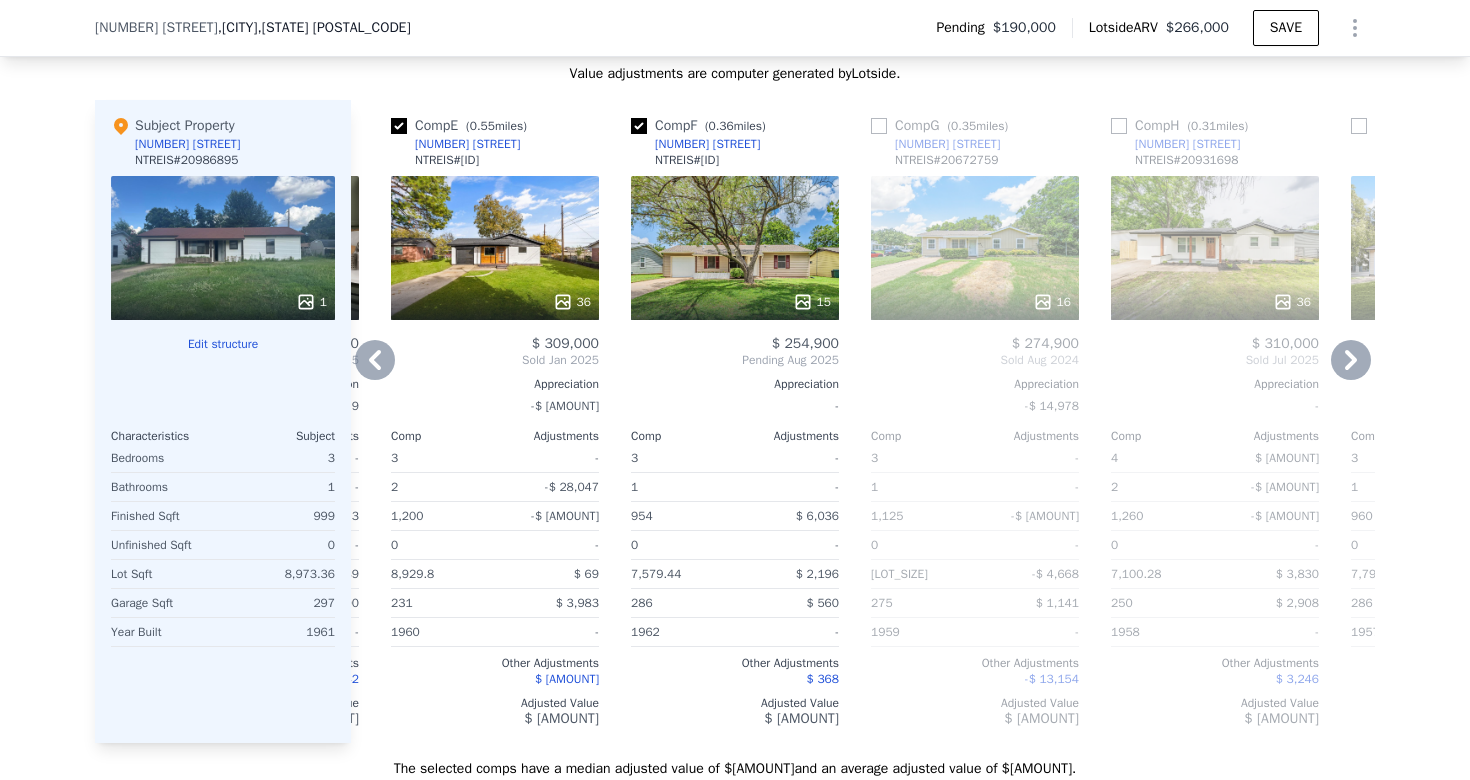 click 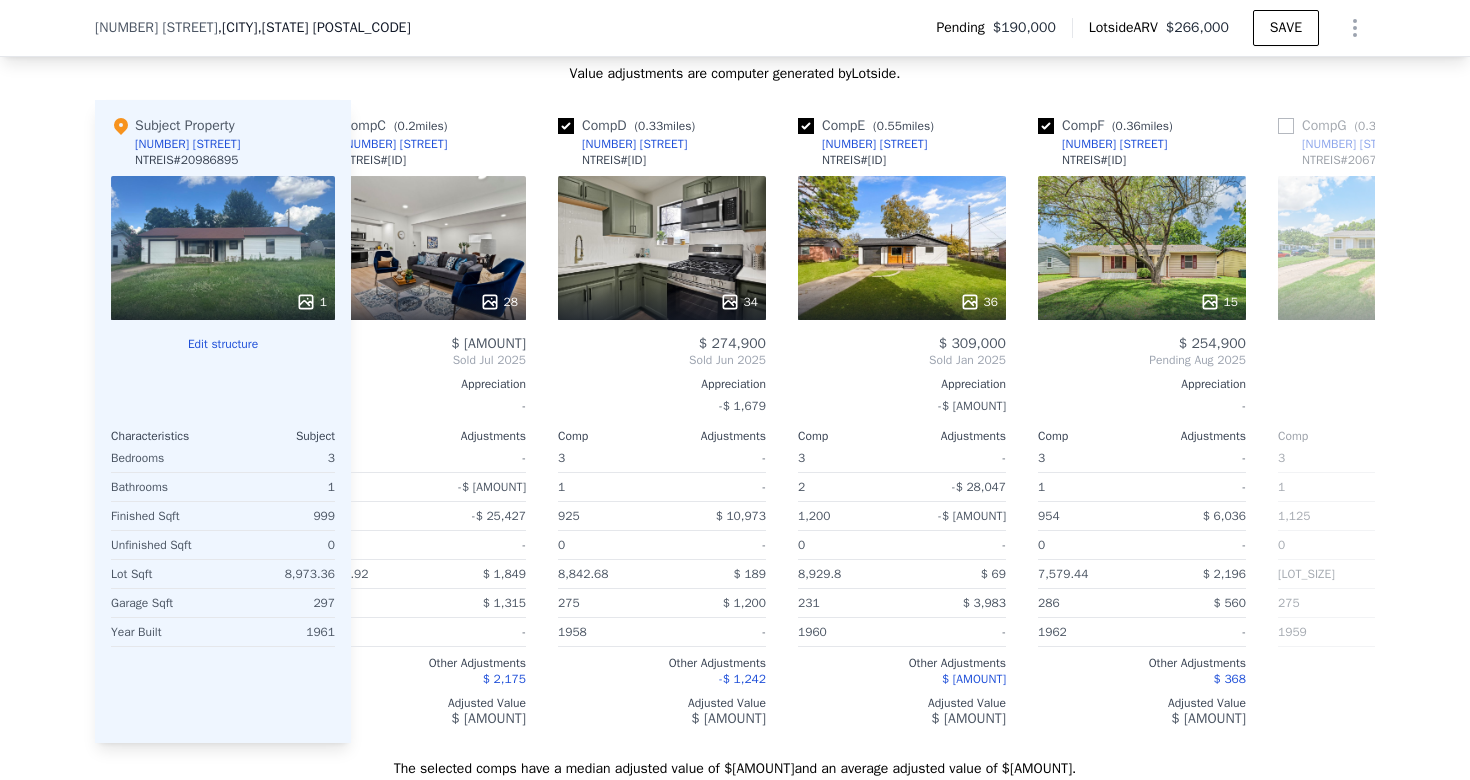 scroll, scrollTop: 0, scrollLeft: 464, axis: horizontal 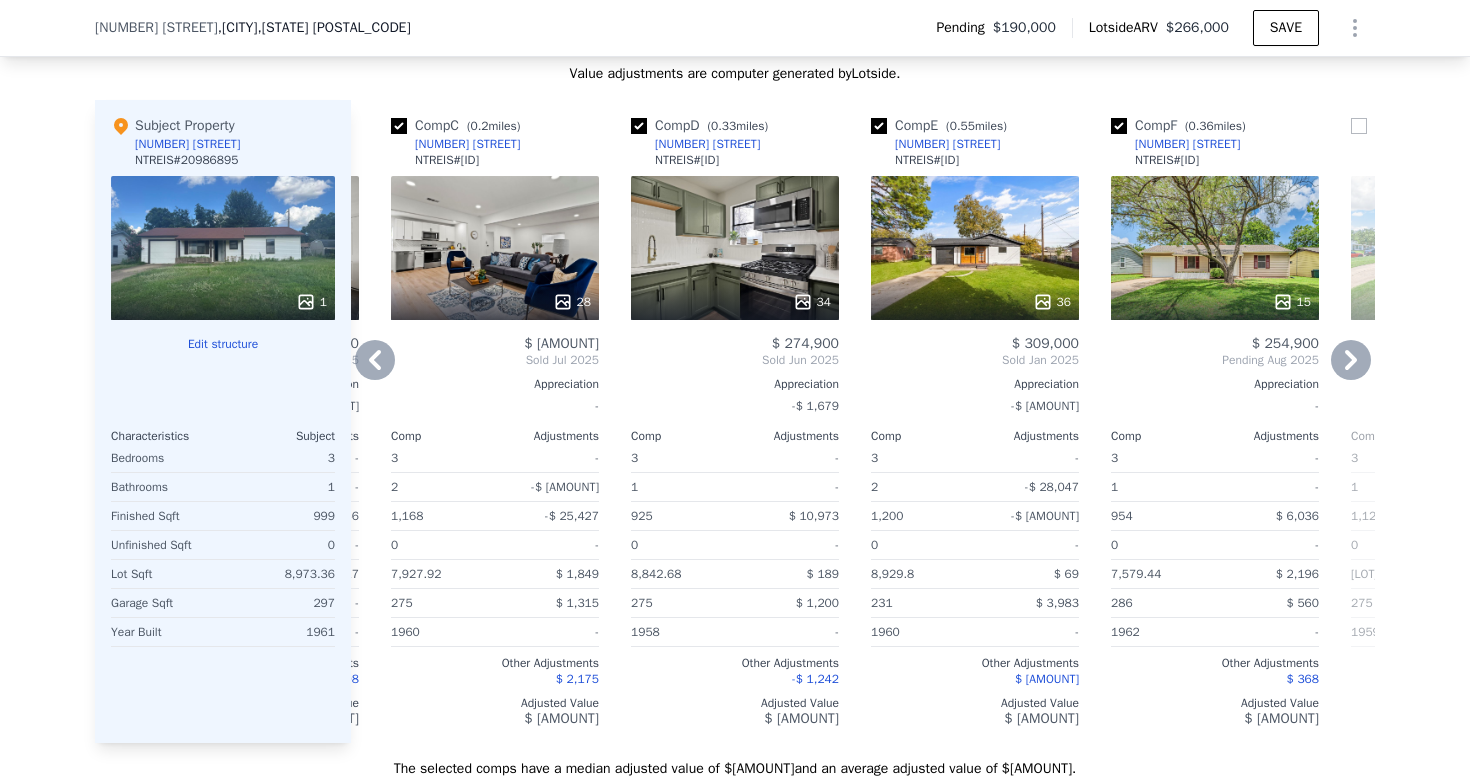 click 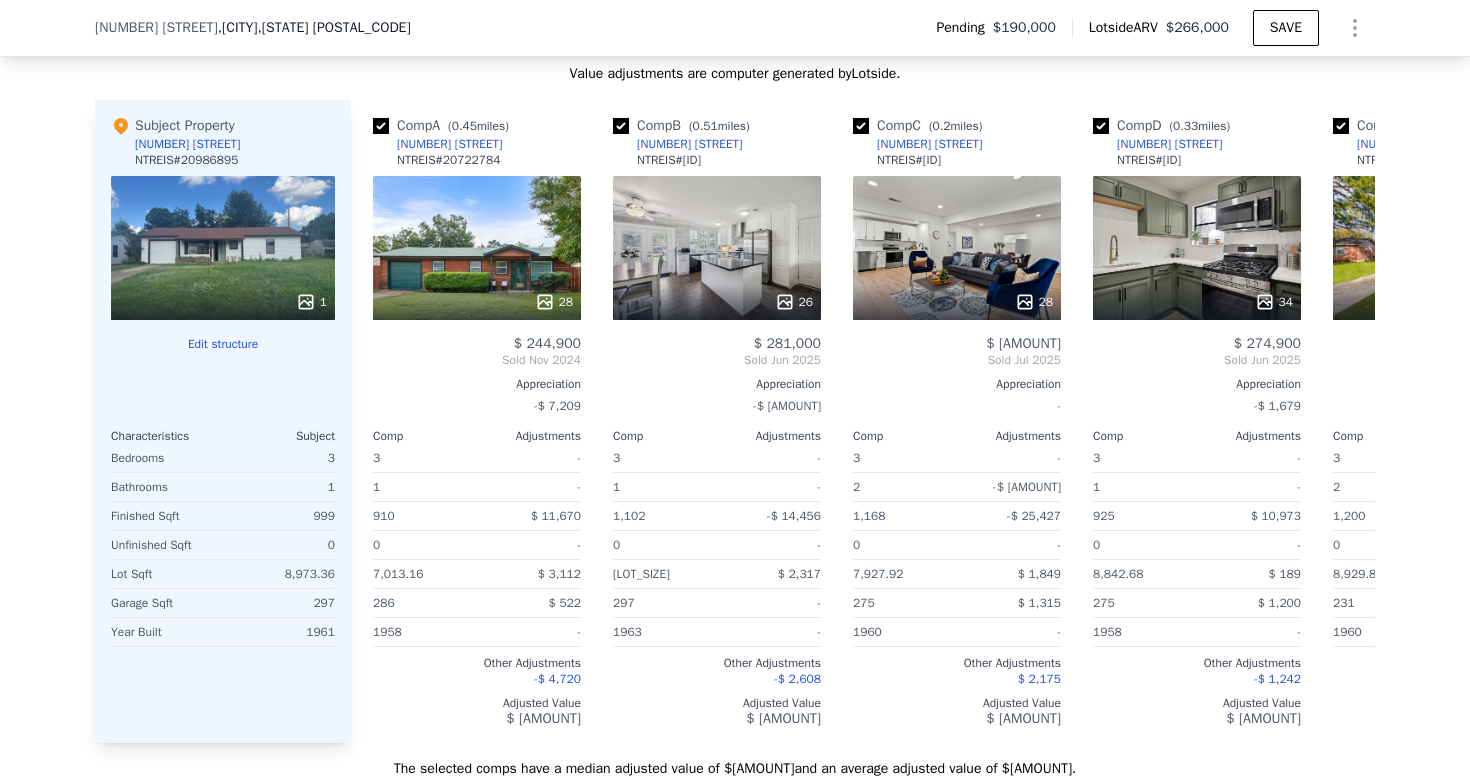 scroll, scrollTop: 0, scrollLeft: 0, axis: both 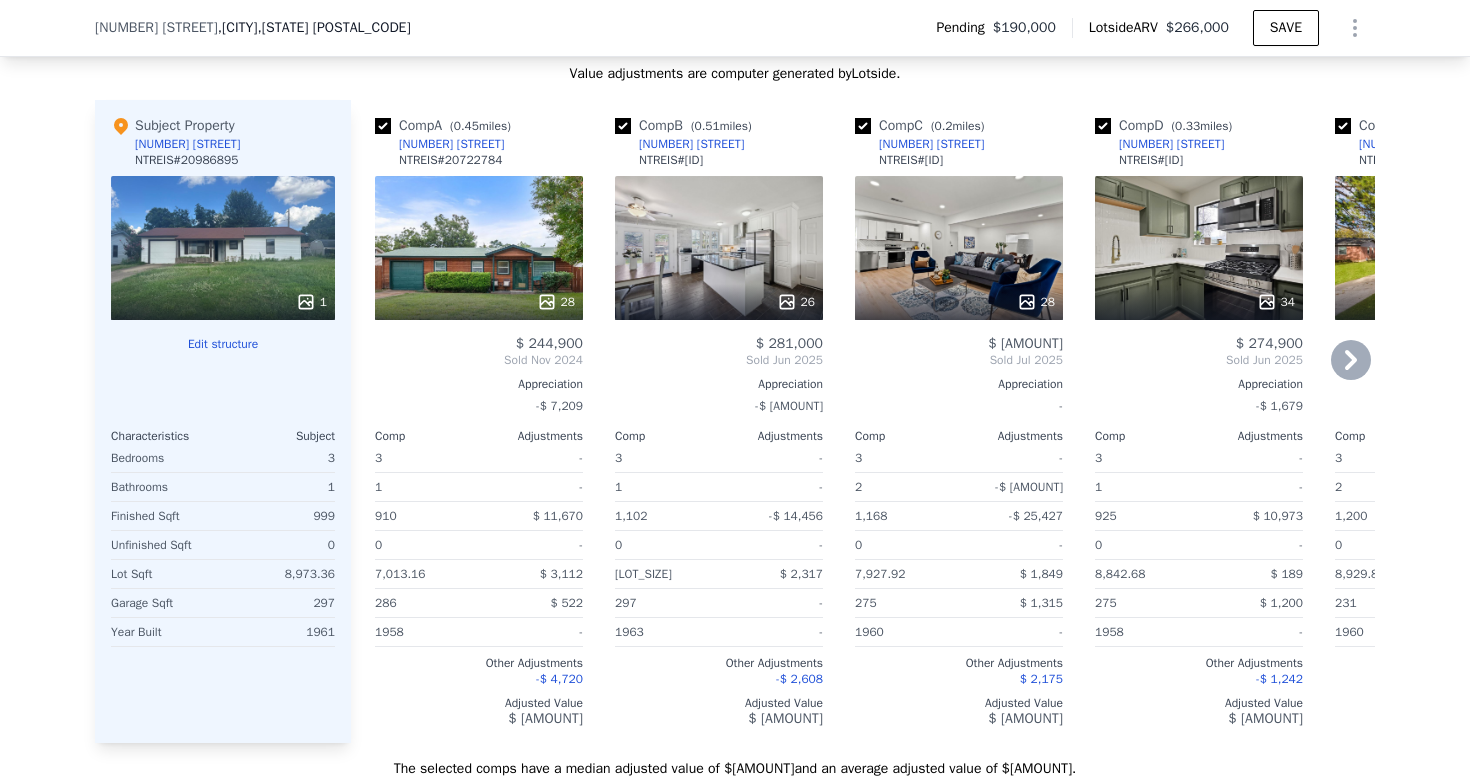 click 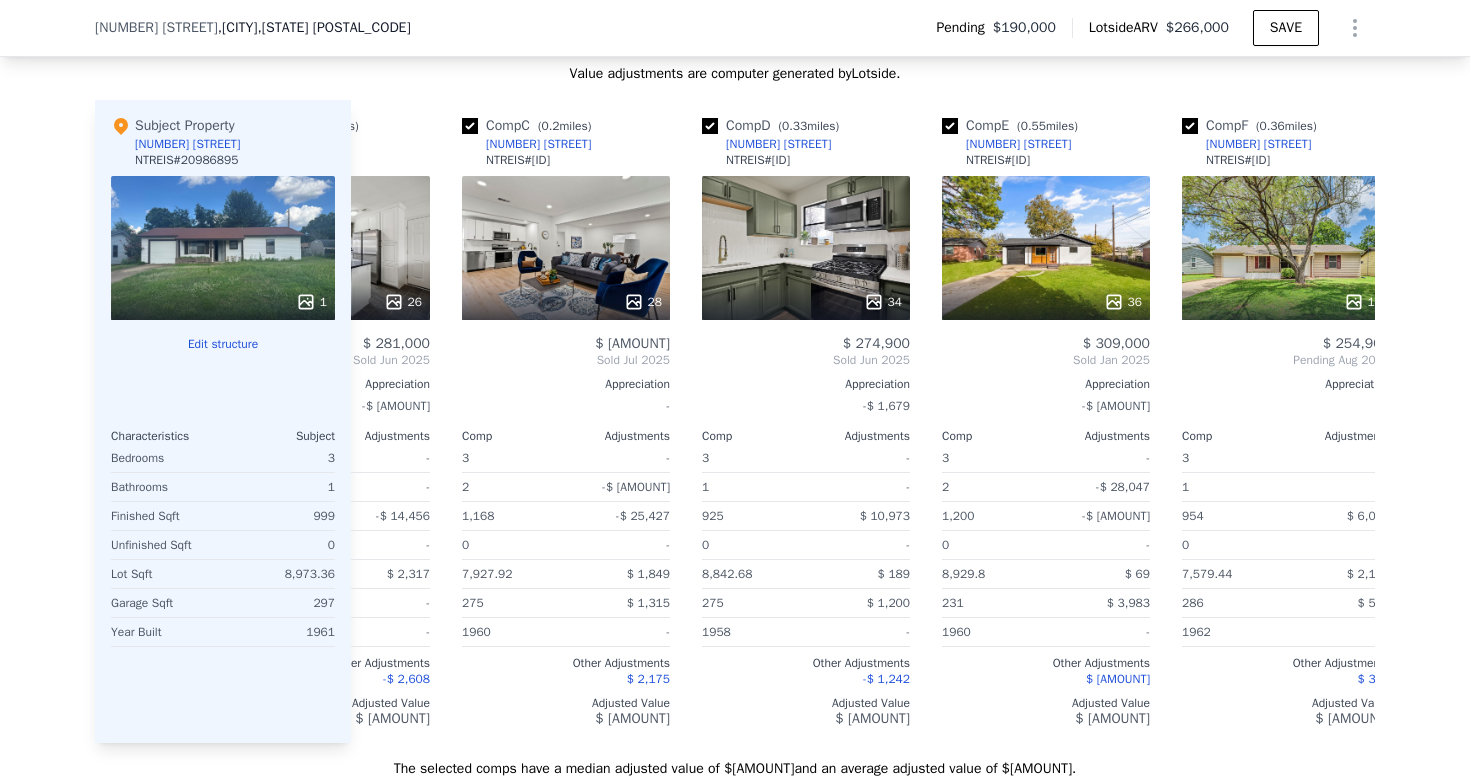 scroll, scrollTop: 0, scrollLeft: 480, axis: horizontal 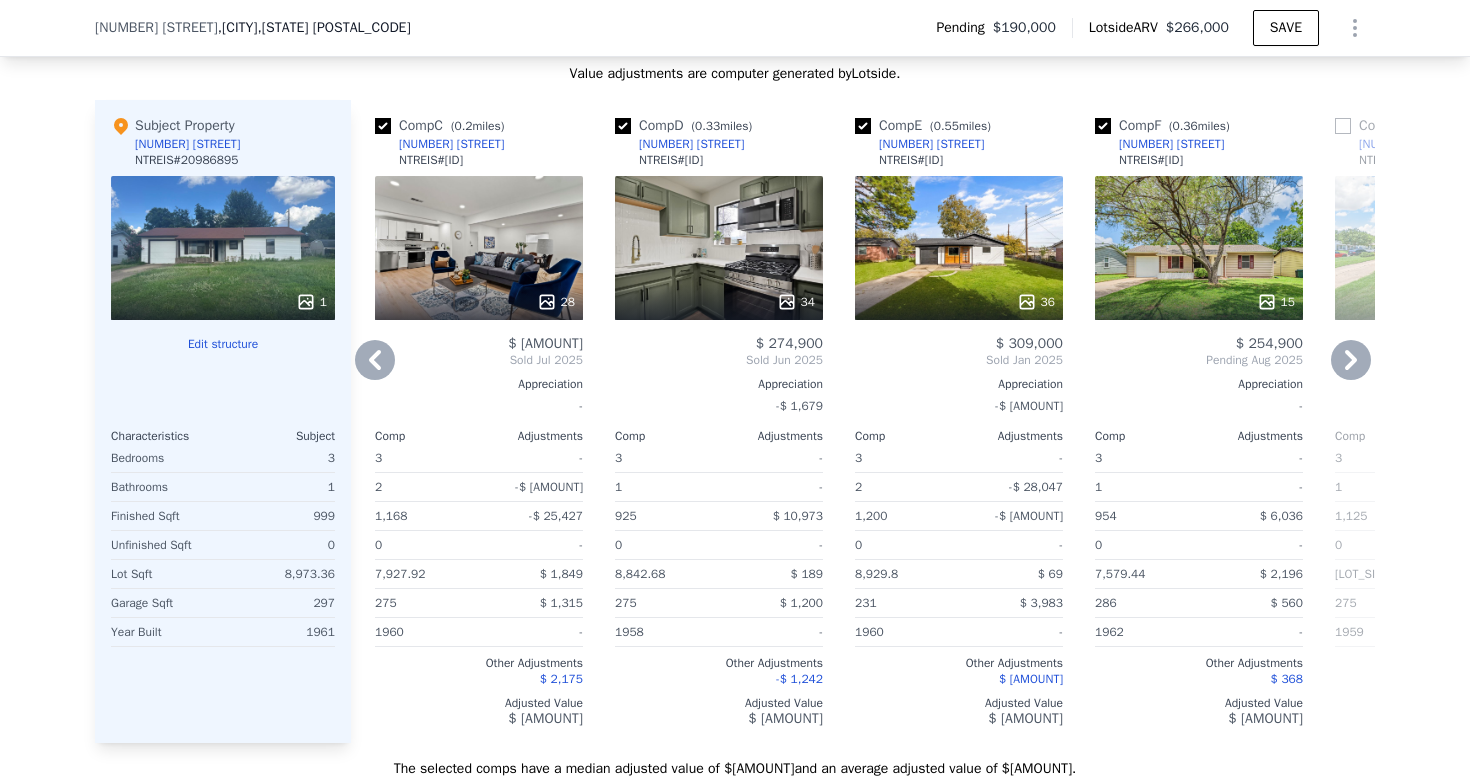 click 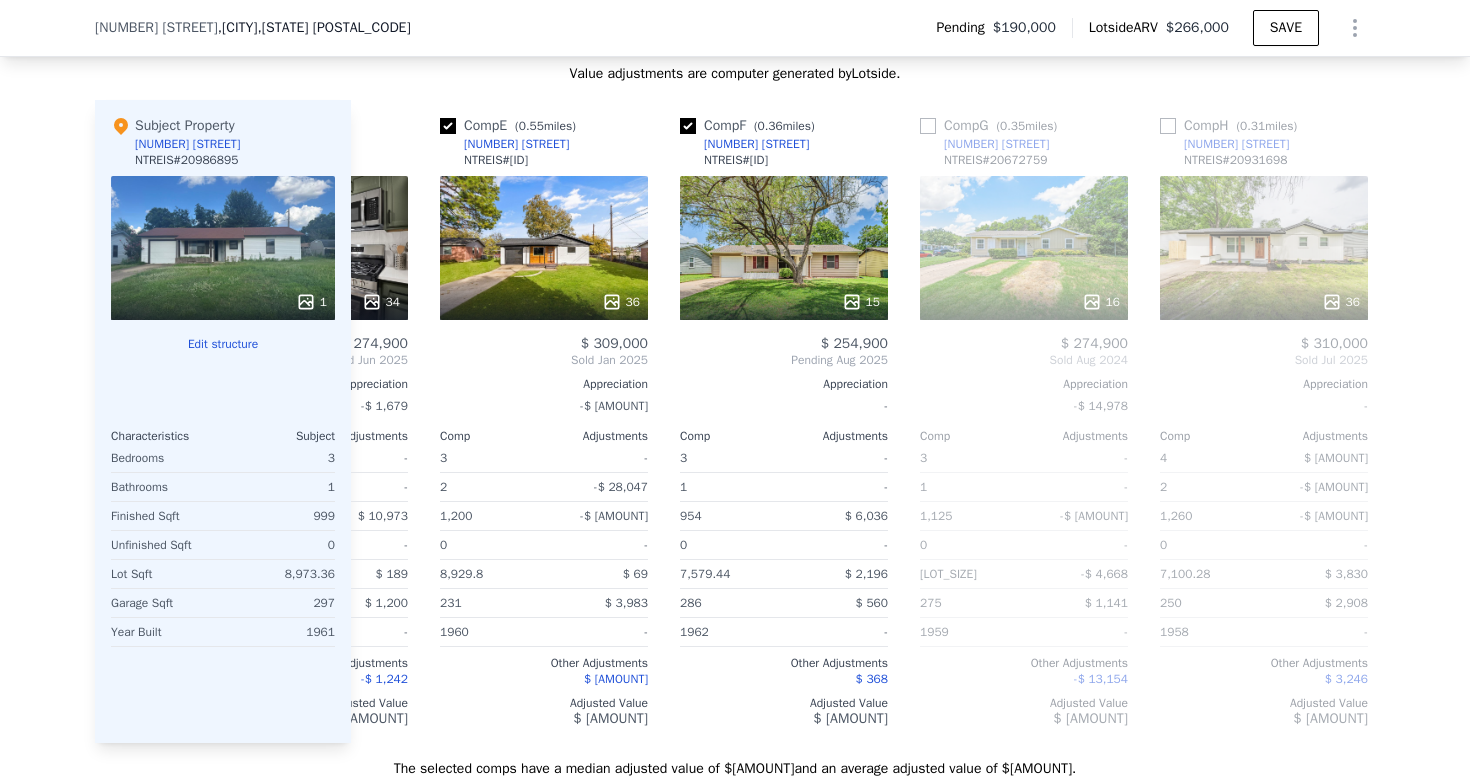 scroll, scrollTop: 0, scrollLeft: 960, axis: horizontal 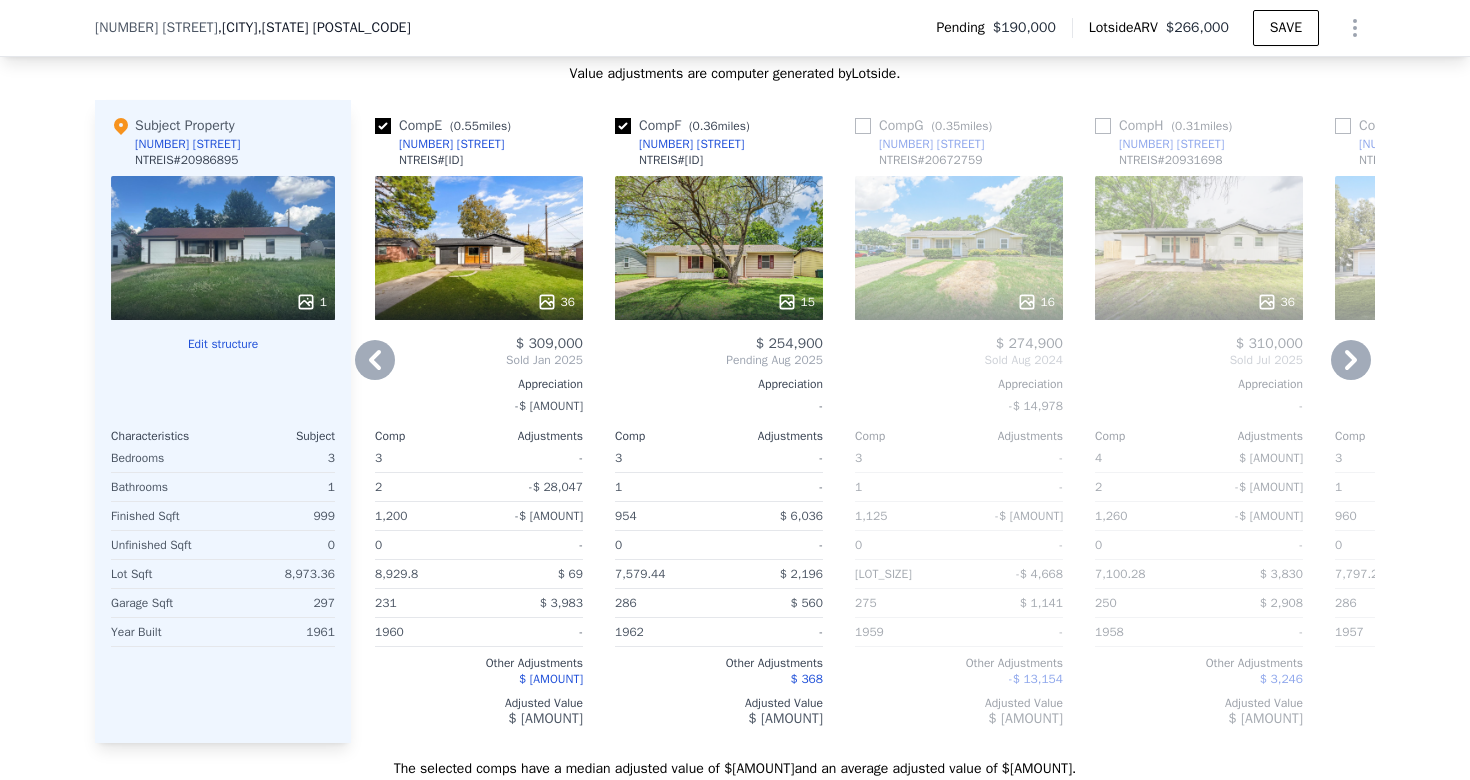 click 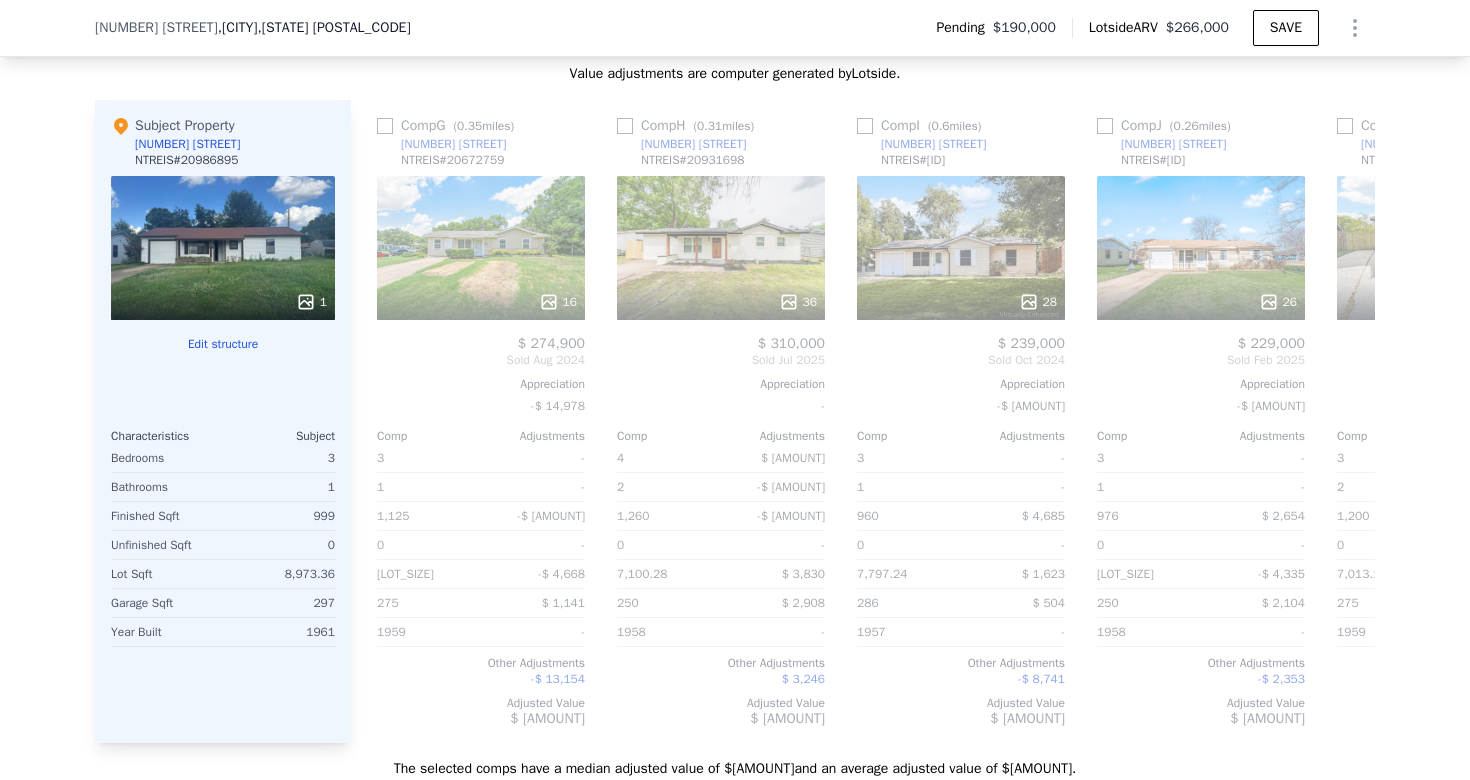 scroll, scrollTop: 0, scrollLeft: 1440, axis: horizontal 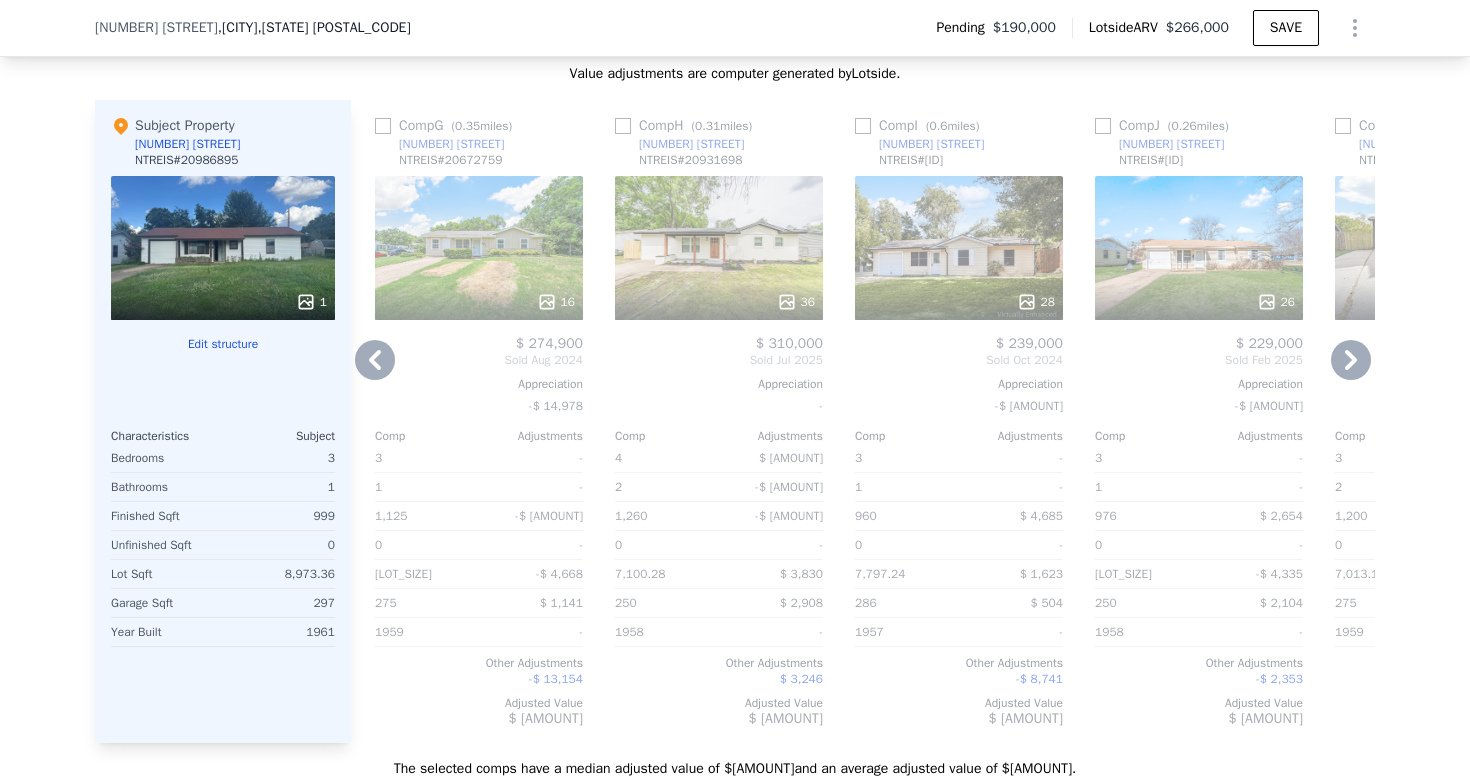 click 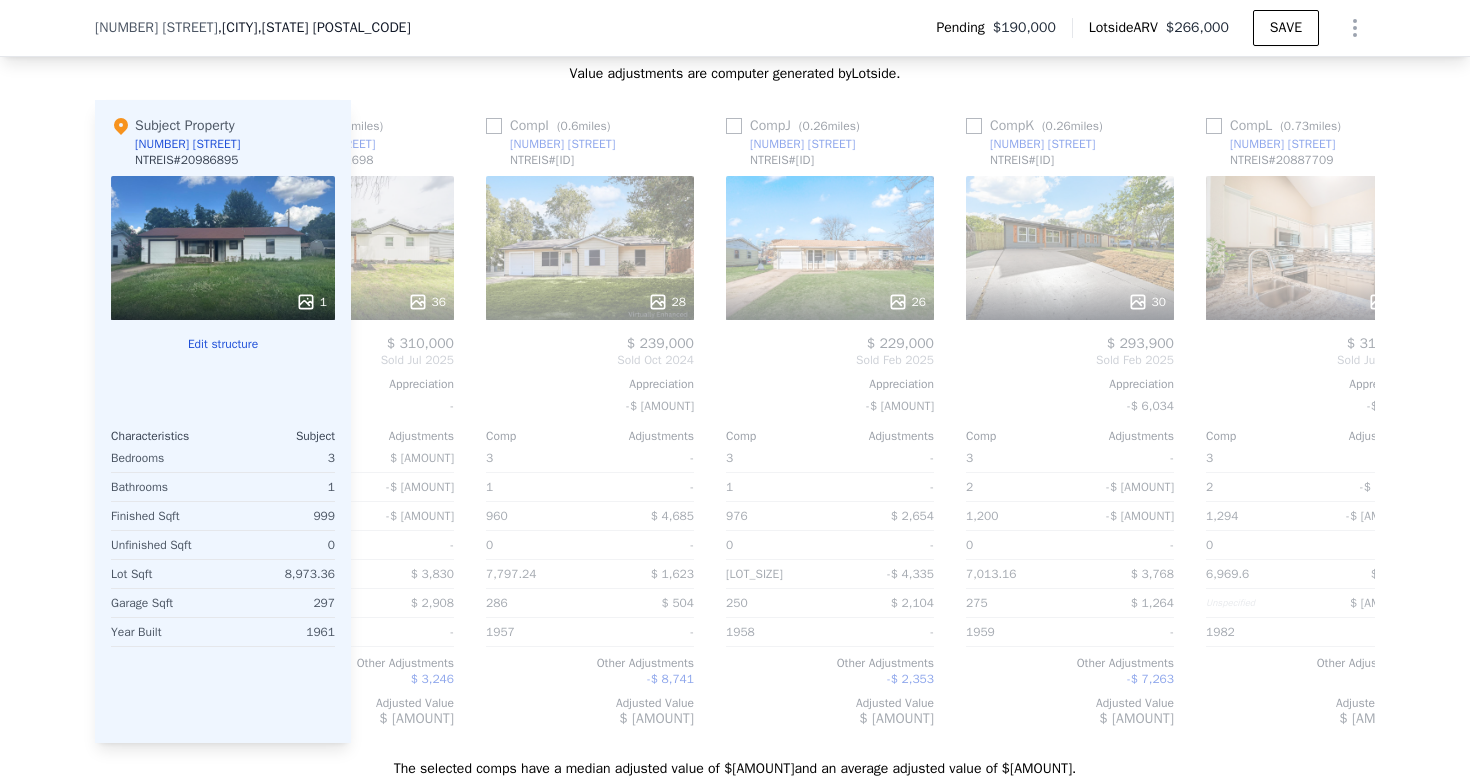 scroll, scrollTop: 0, scrollLeft: 1904, axis: horizontal 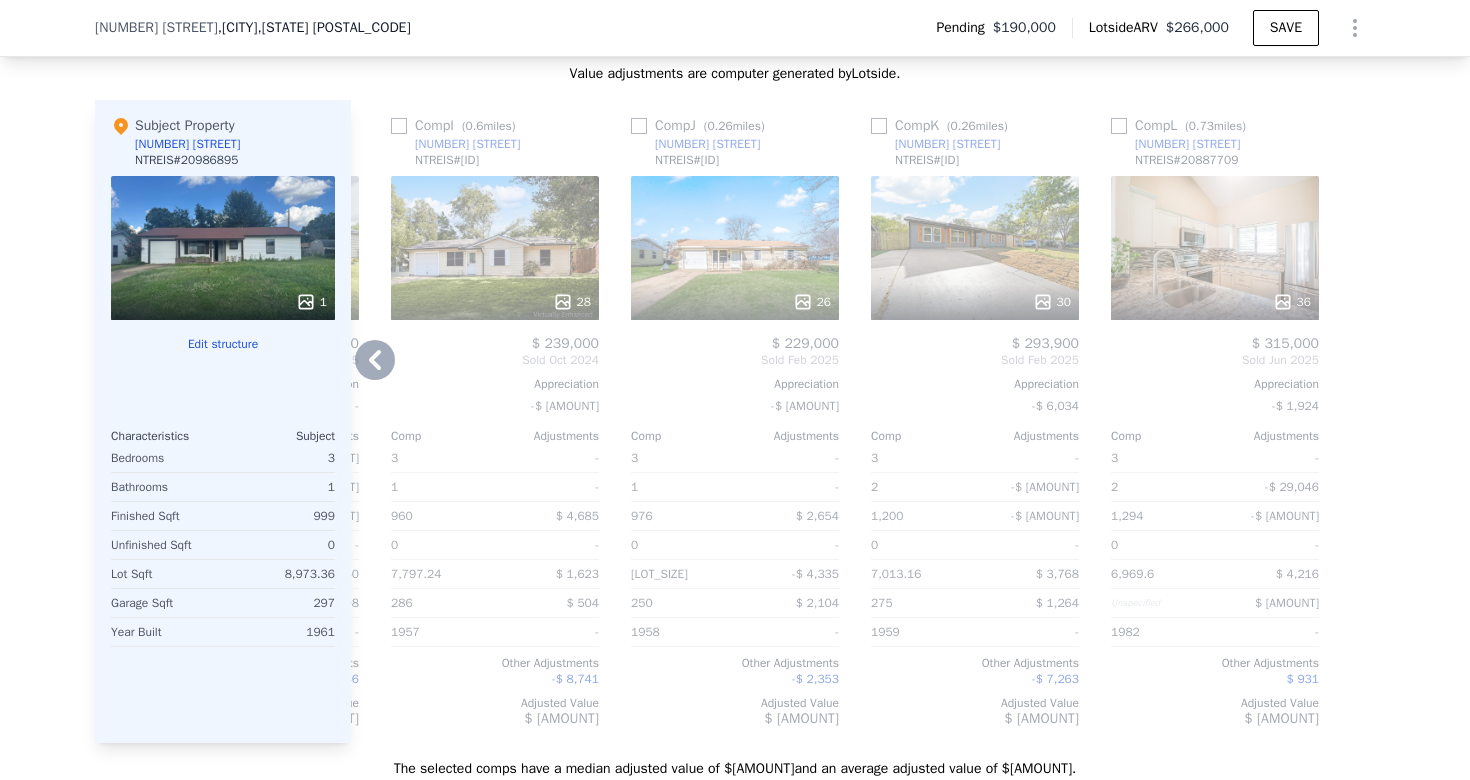 click 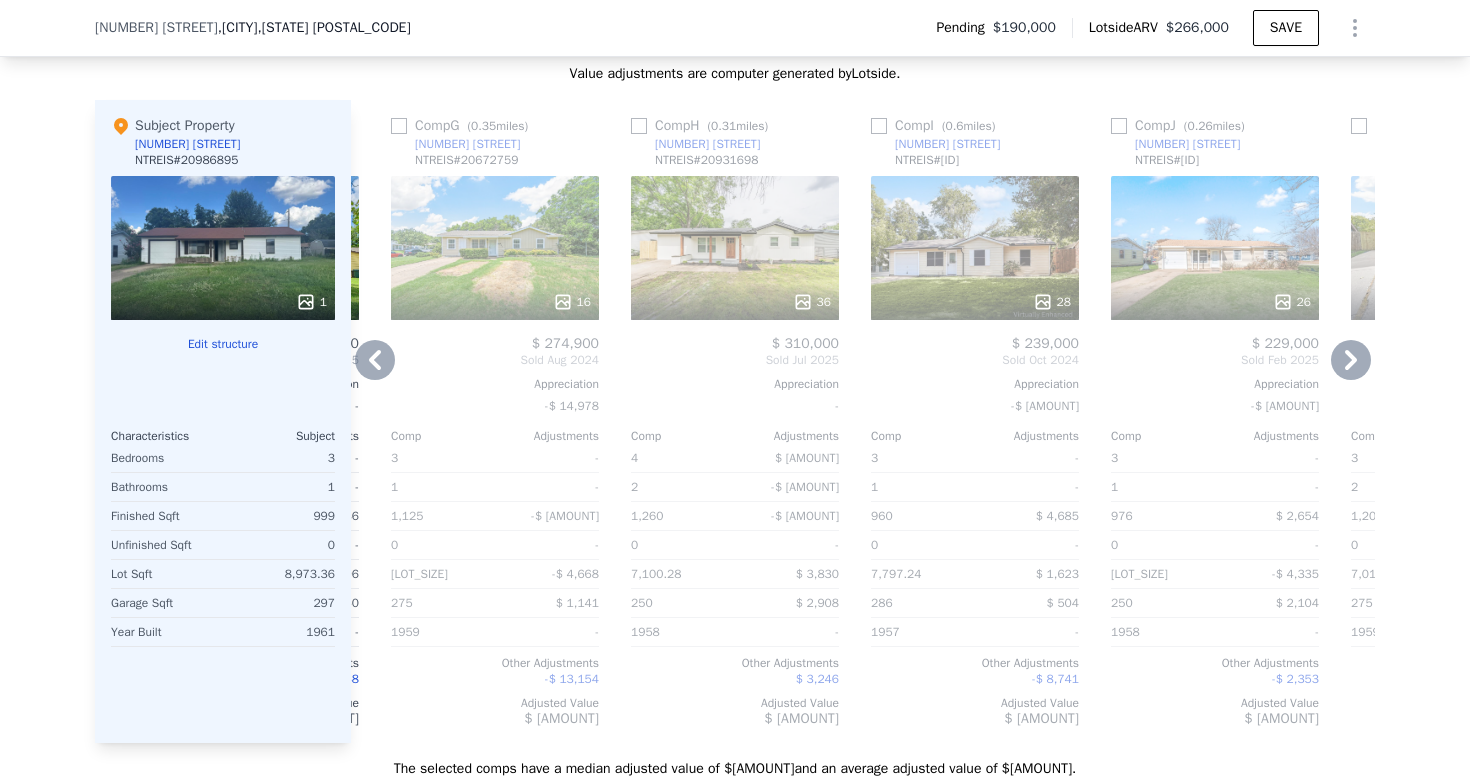 click 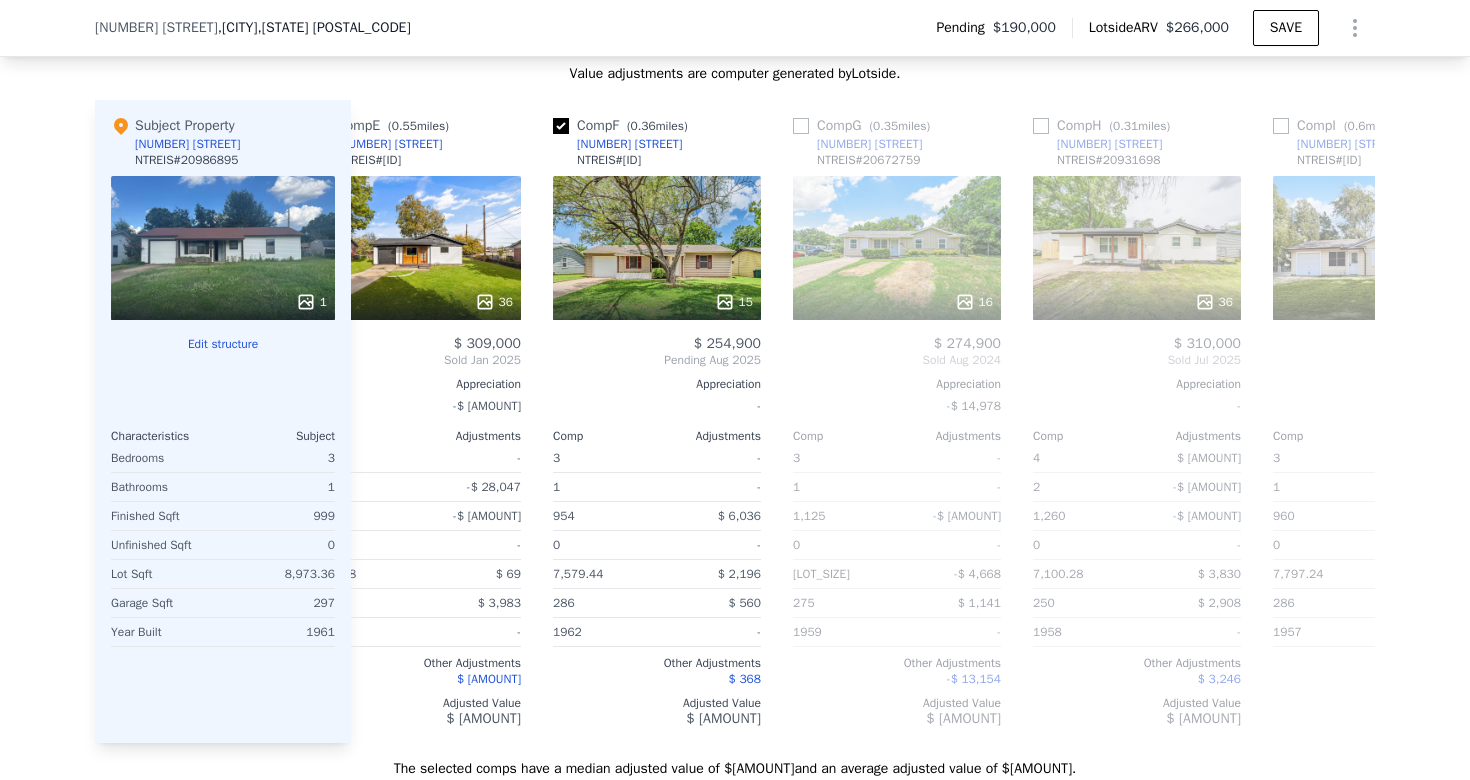 scroll, scrollTop: 0, scrollLeft: 944, axis: horizontal 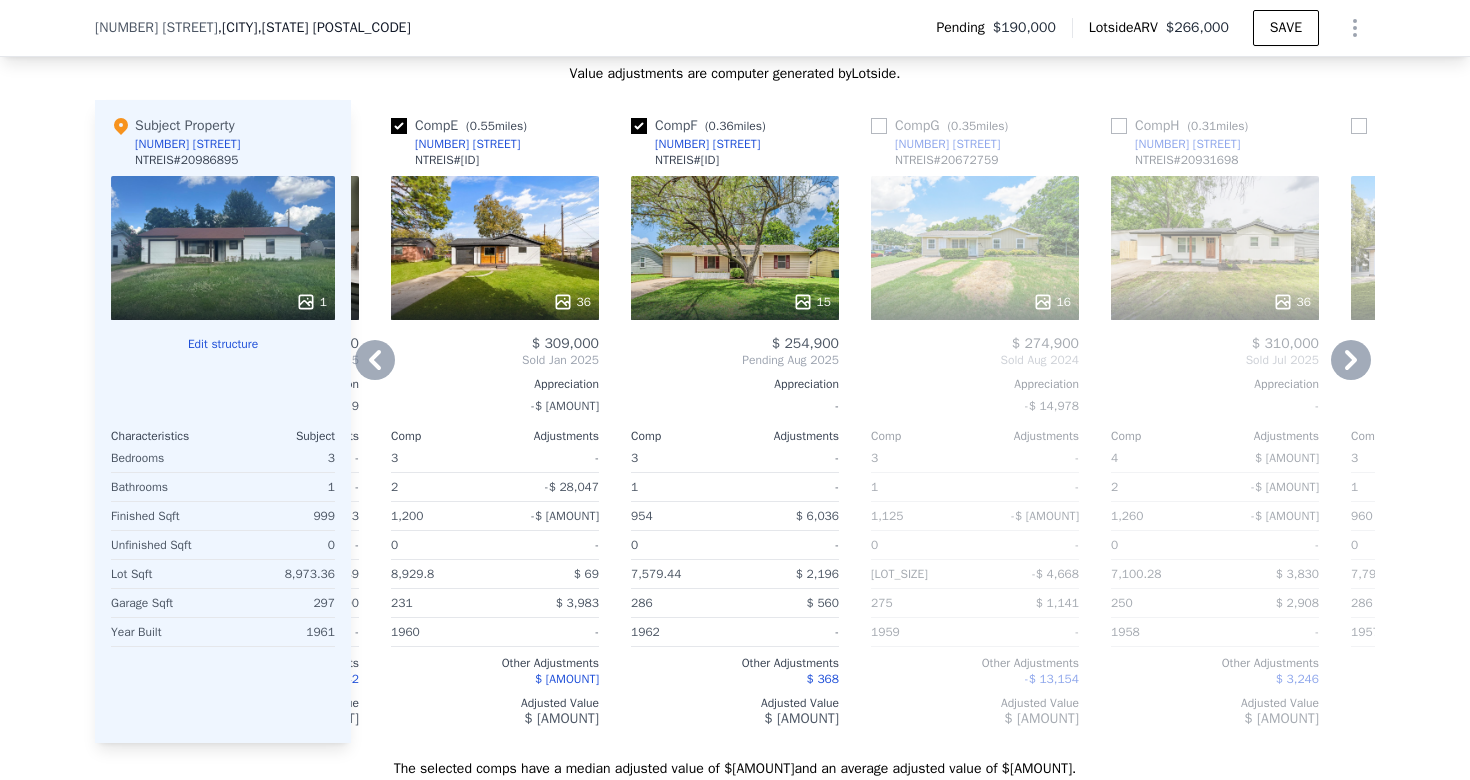 click on "15" at bounding box center (735, 248) 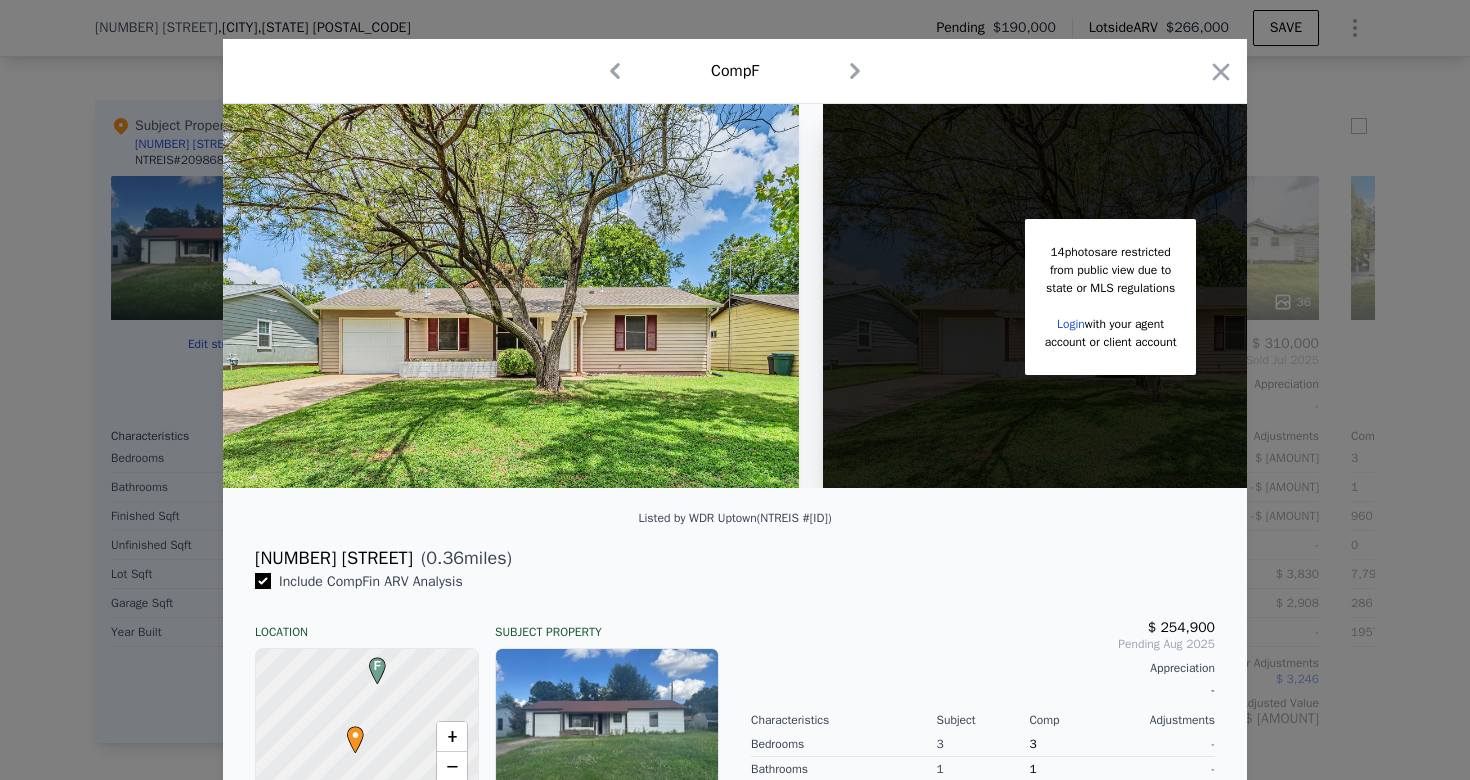 scroll, scrollTop: 26, scrollLeft: 0, axis: vertical 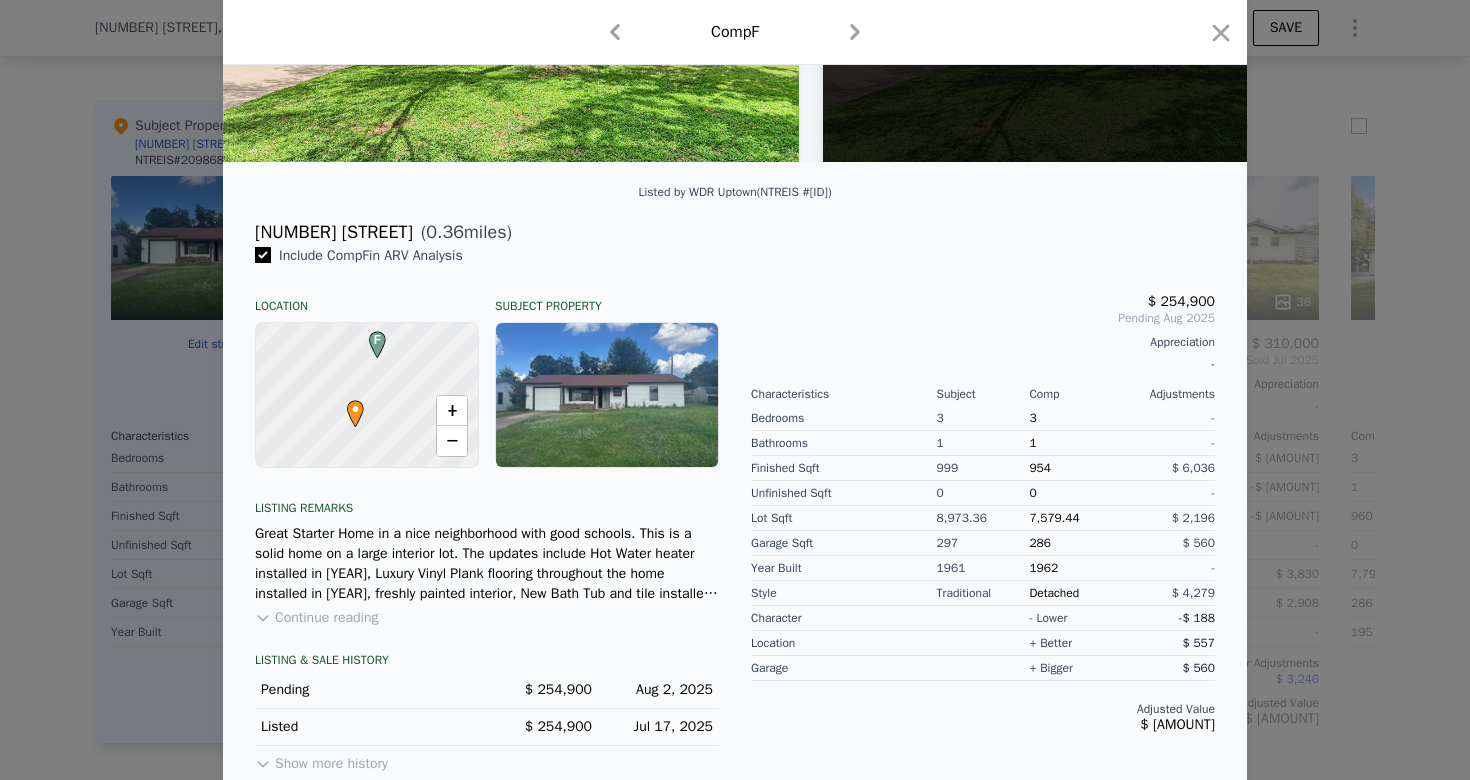 click at bounding box center [735, 390] 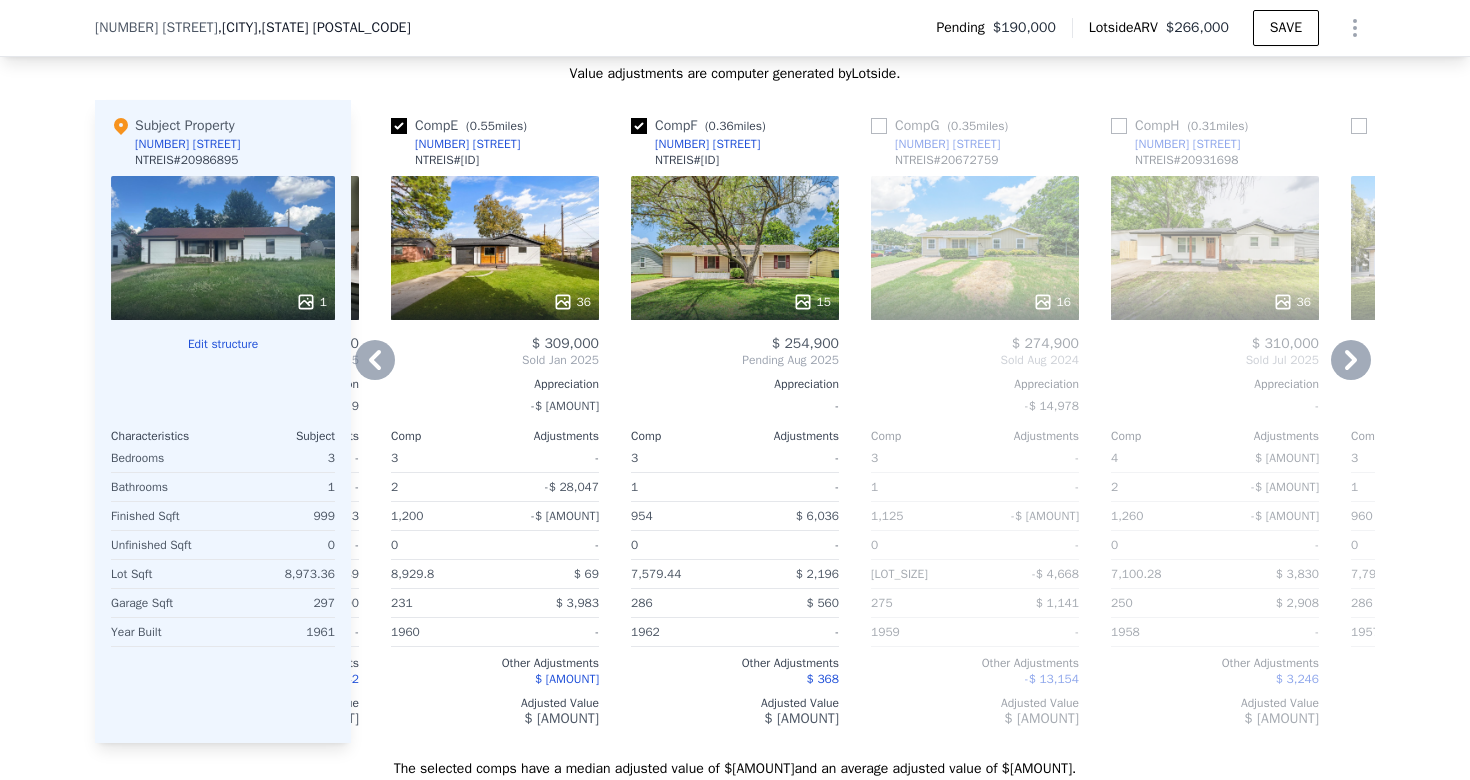 click on "15" at bounding box center (735, 248) 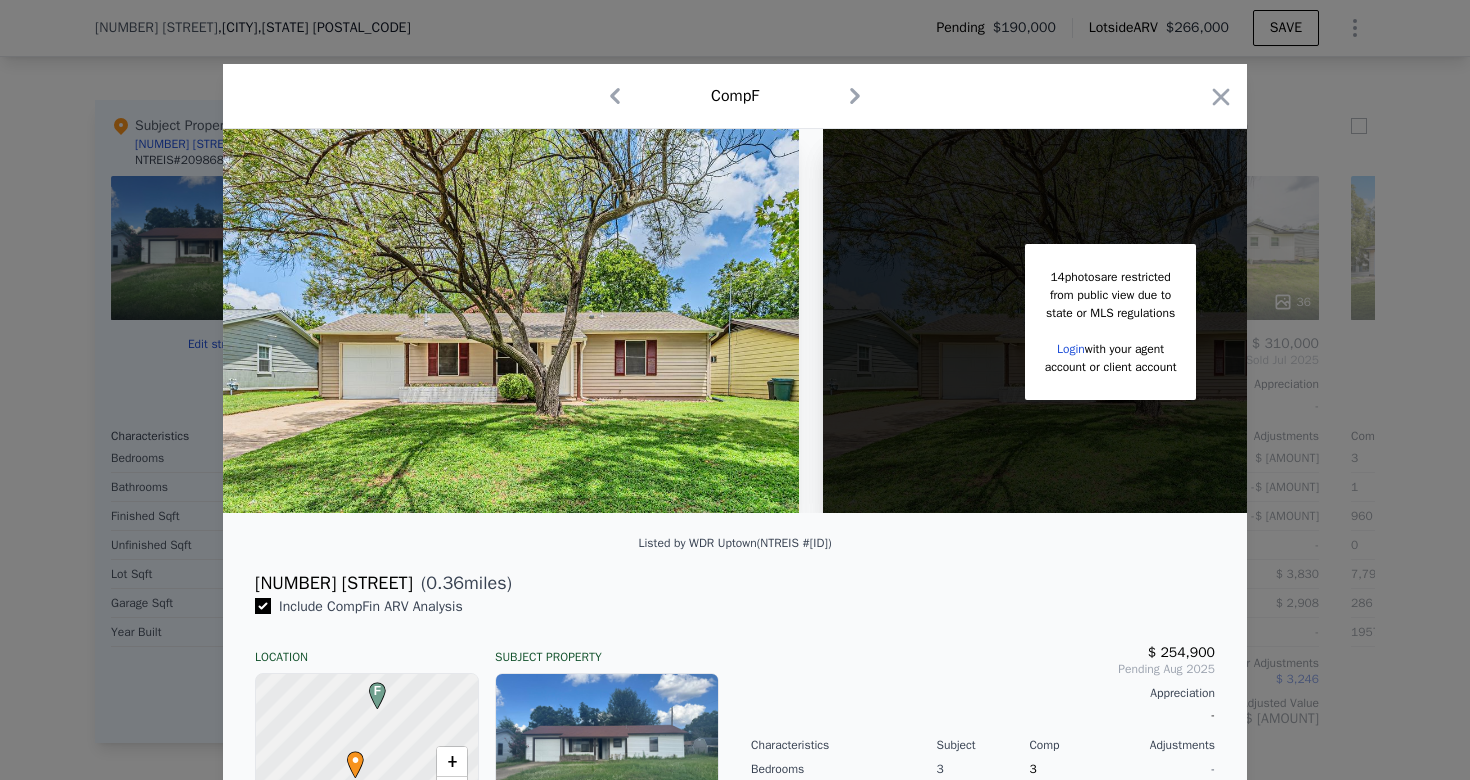 scroll, scrollTop: 0, scrollLeft: 0, axis: both 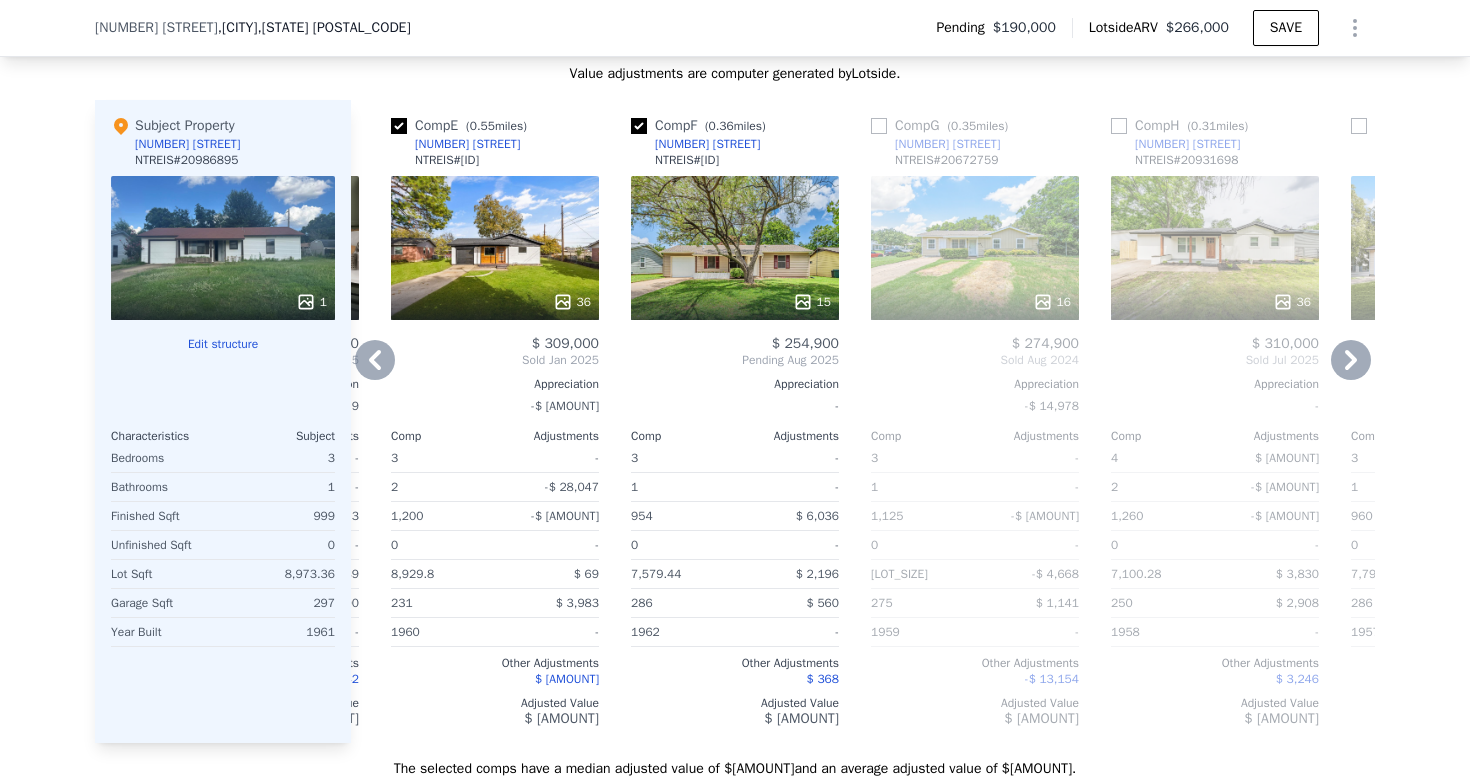 click on "36" at bounding box center [495, 302] 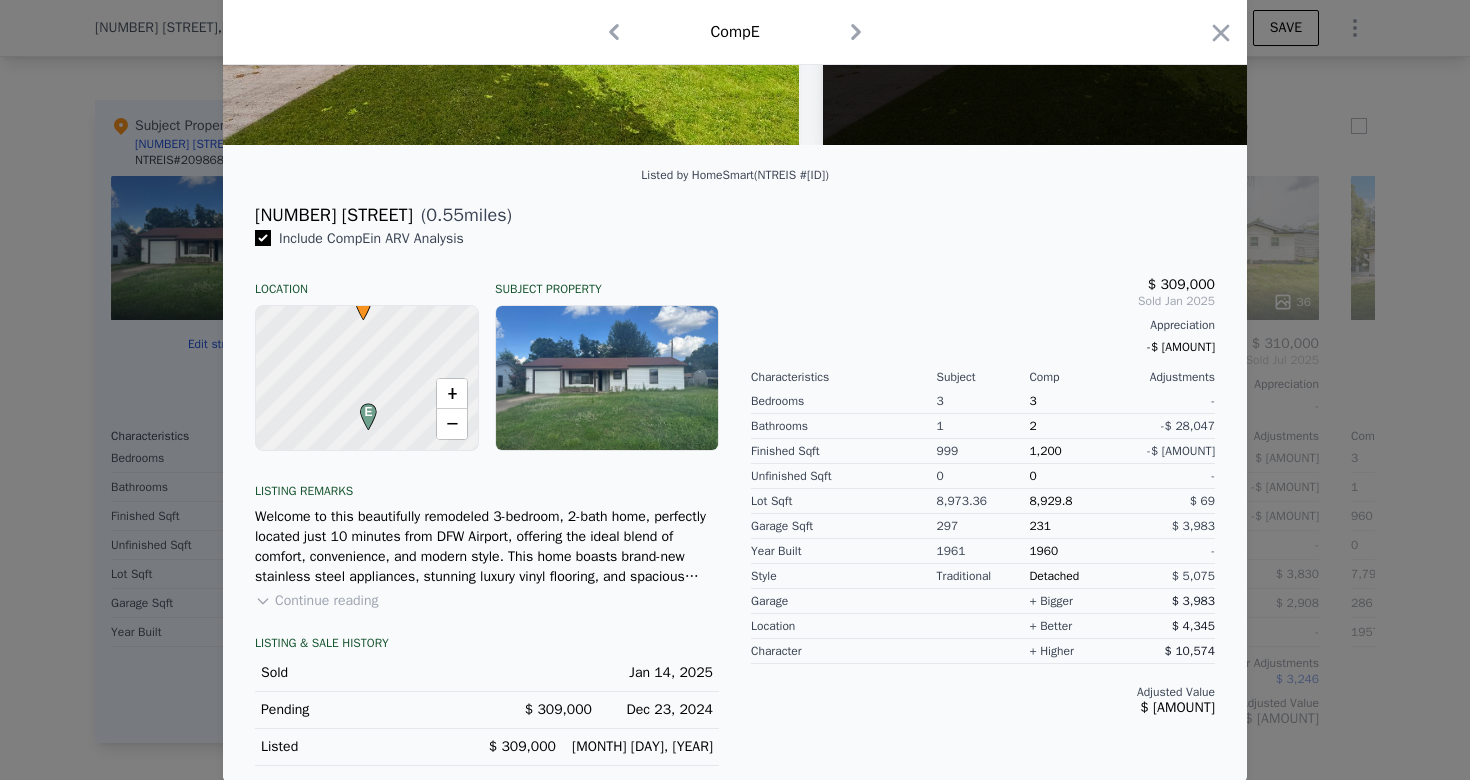 scroll, scrollTop: 367, scrollLeft: 0, axis: vertical 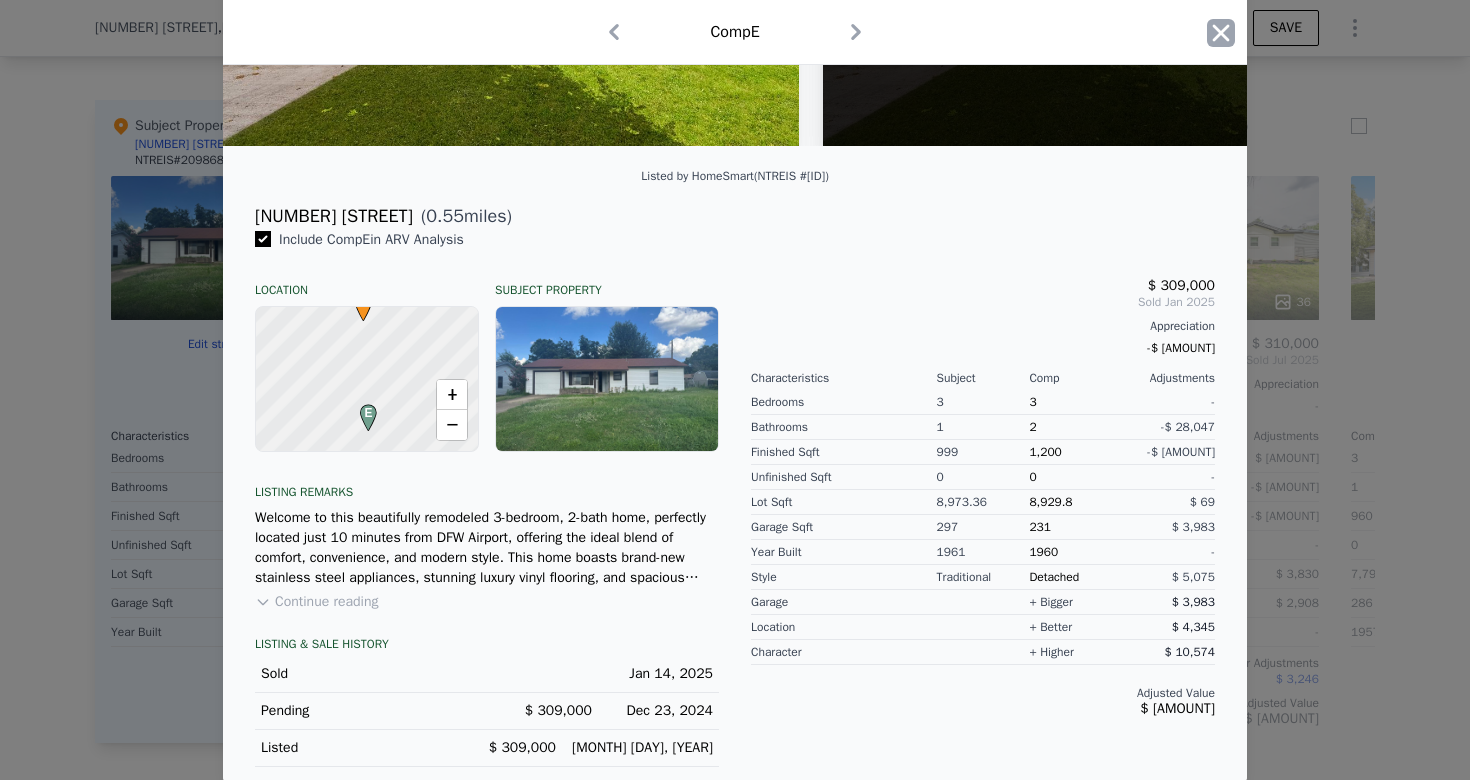 click 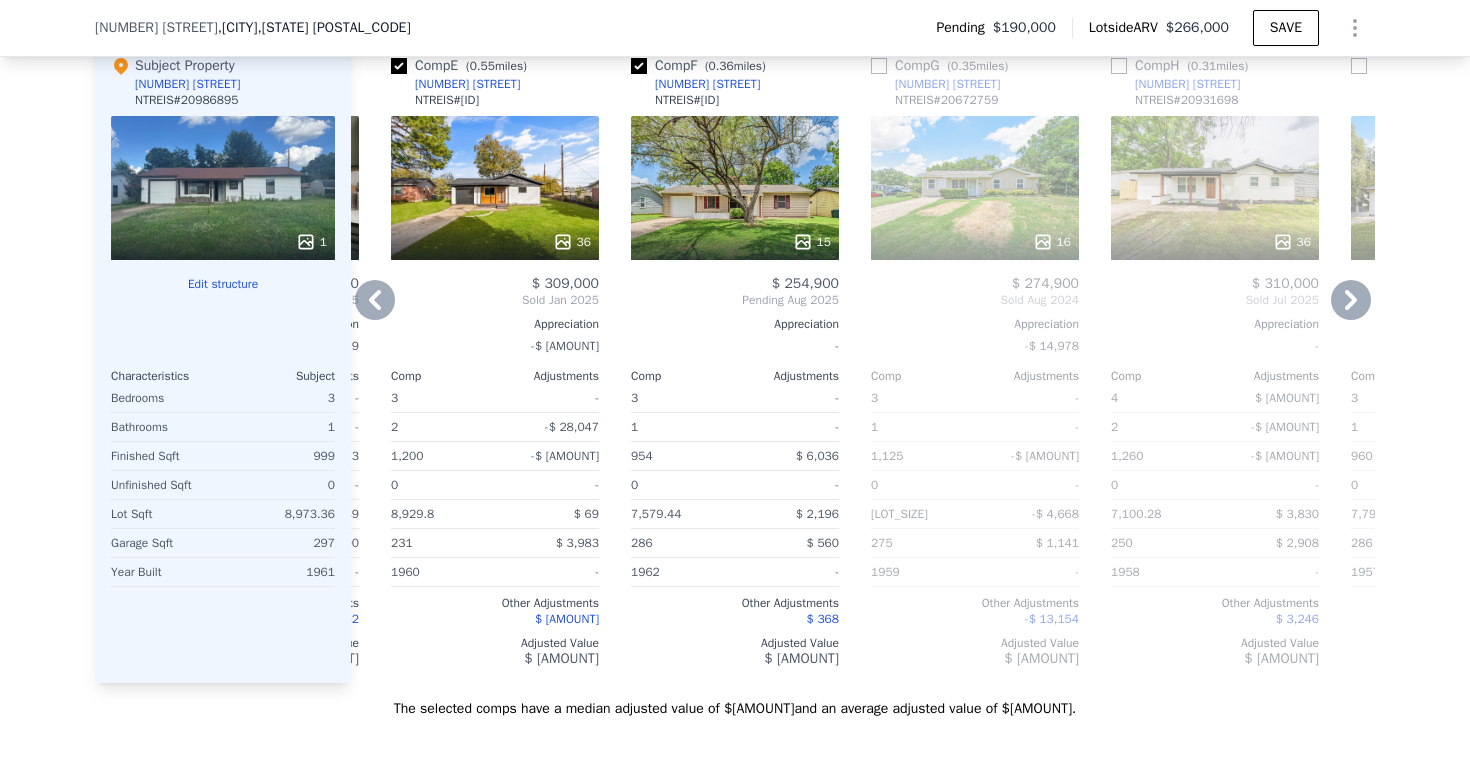 scroll, scrollTop: 2205, scrollLeft: 0, axis: vertical 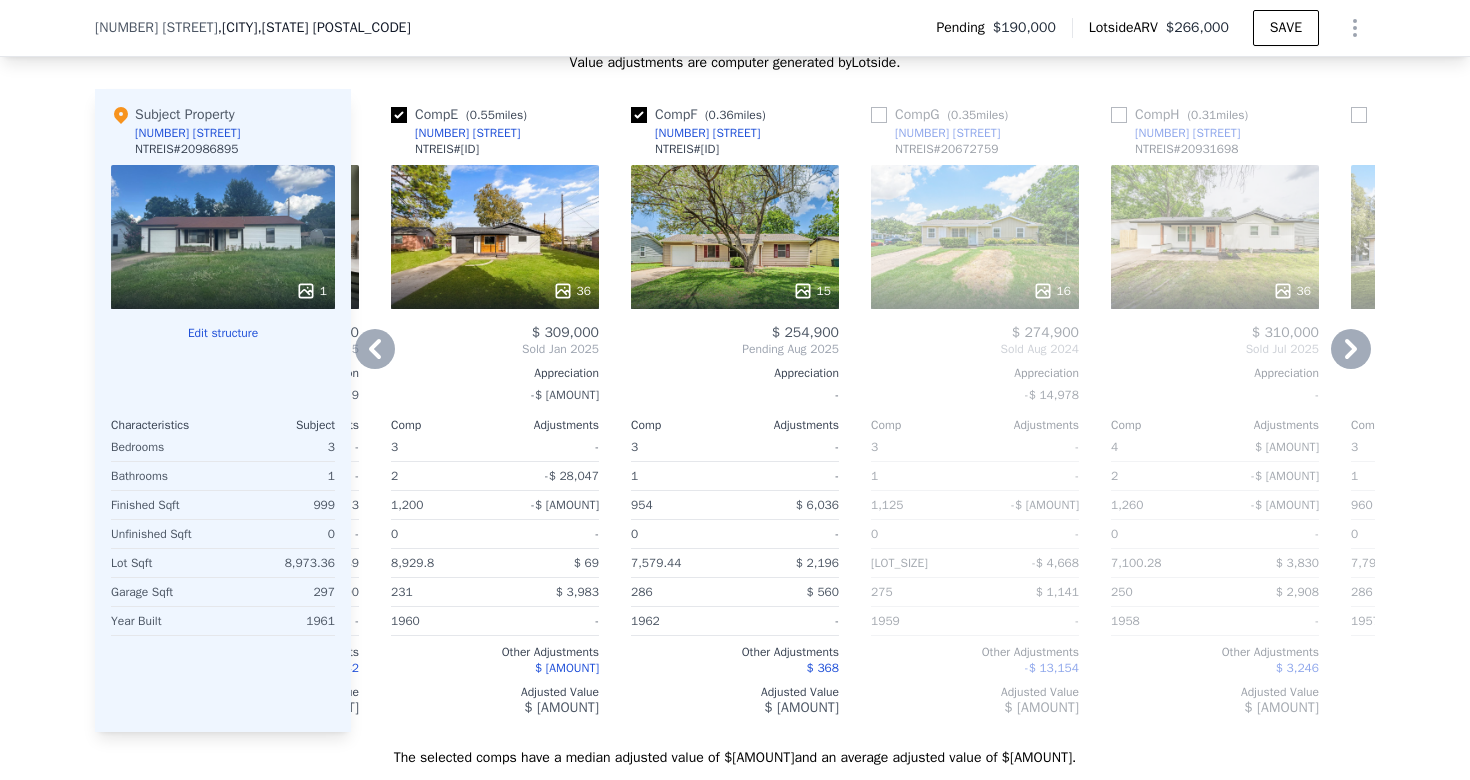 click 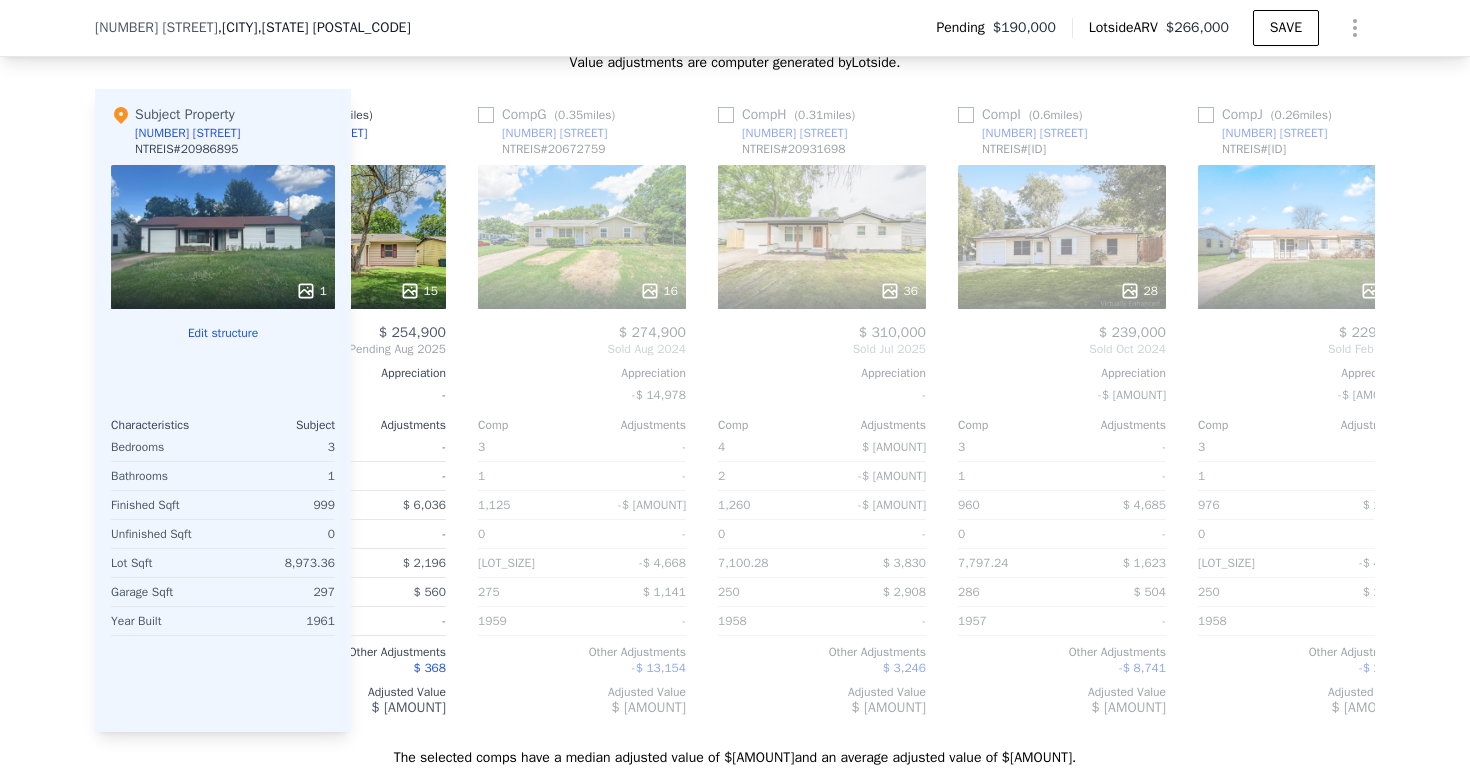 scroll, scrollTop: 0, scrollLeft: 1424, axis: horizontal 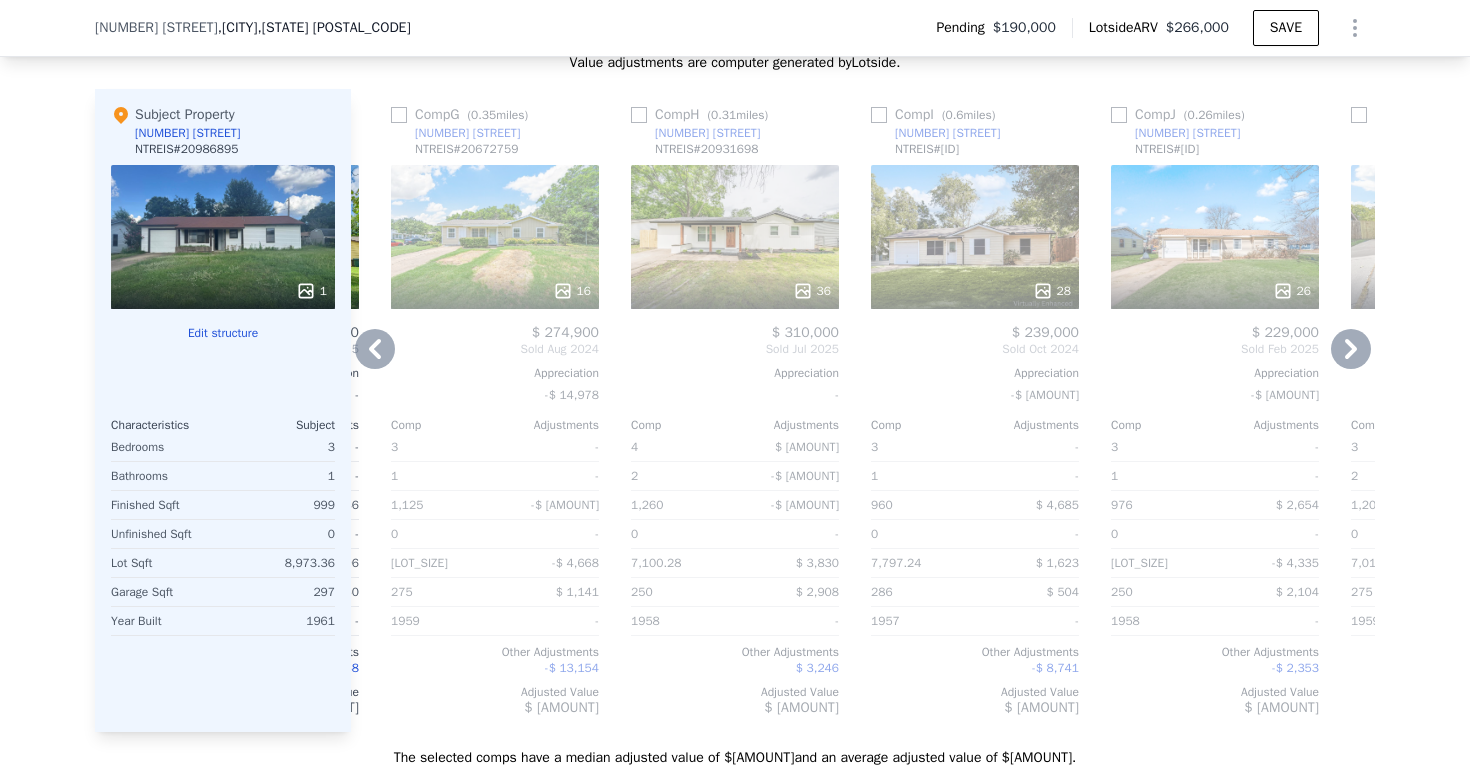 click 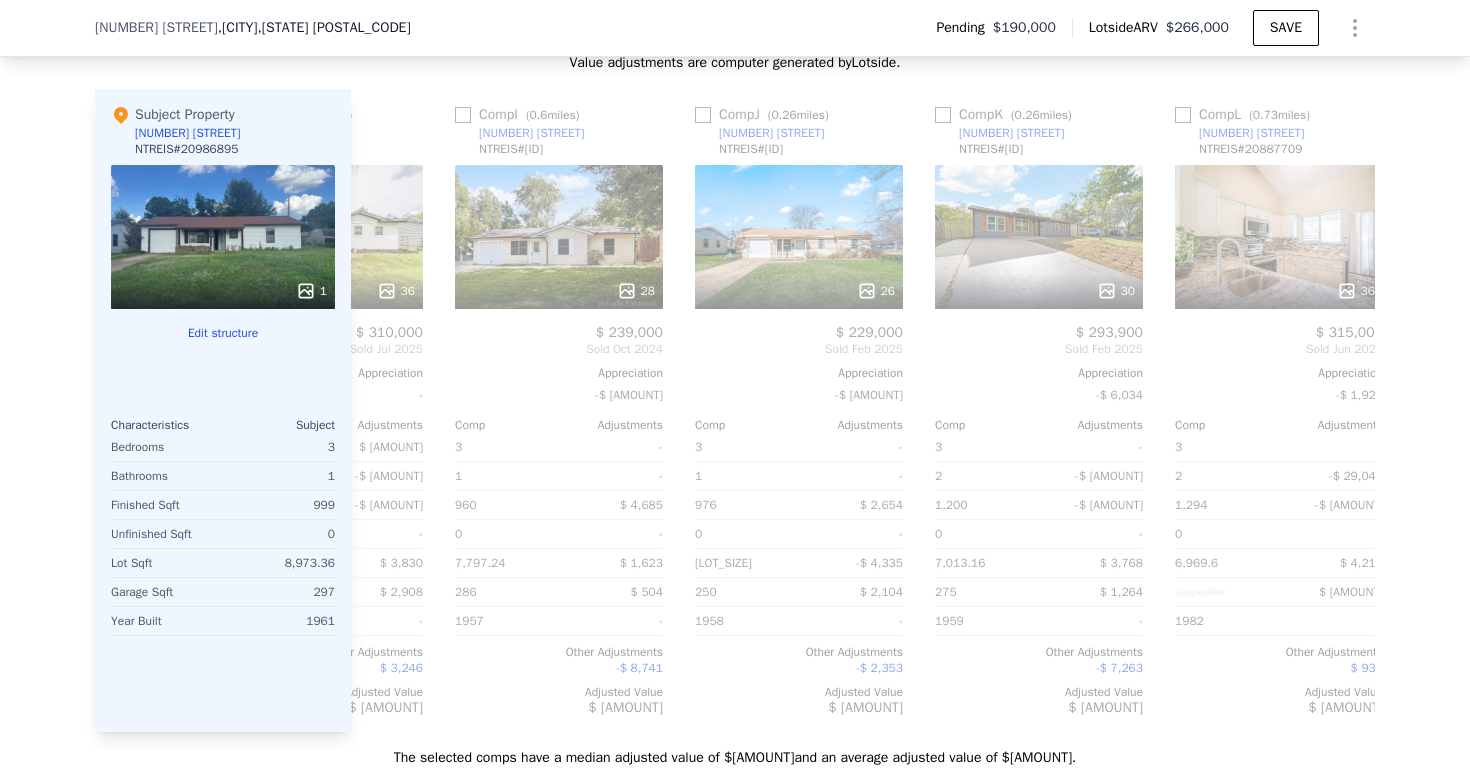 scroll, scrollTop: 0, scrollLeft: 1904, axis: horizontal 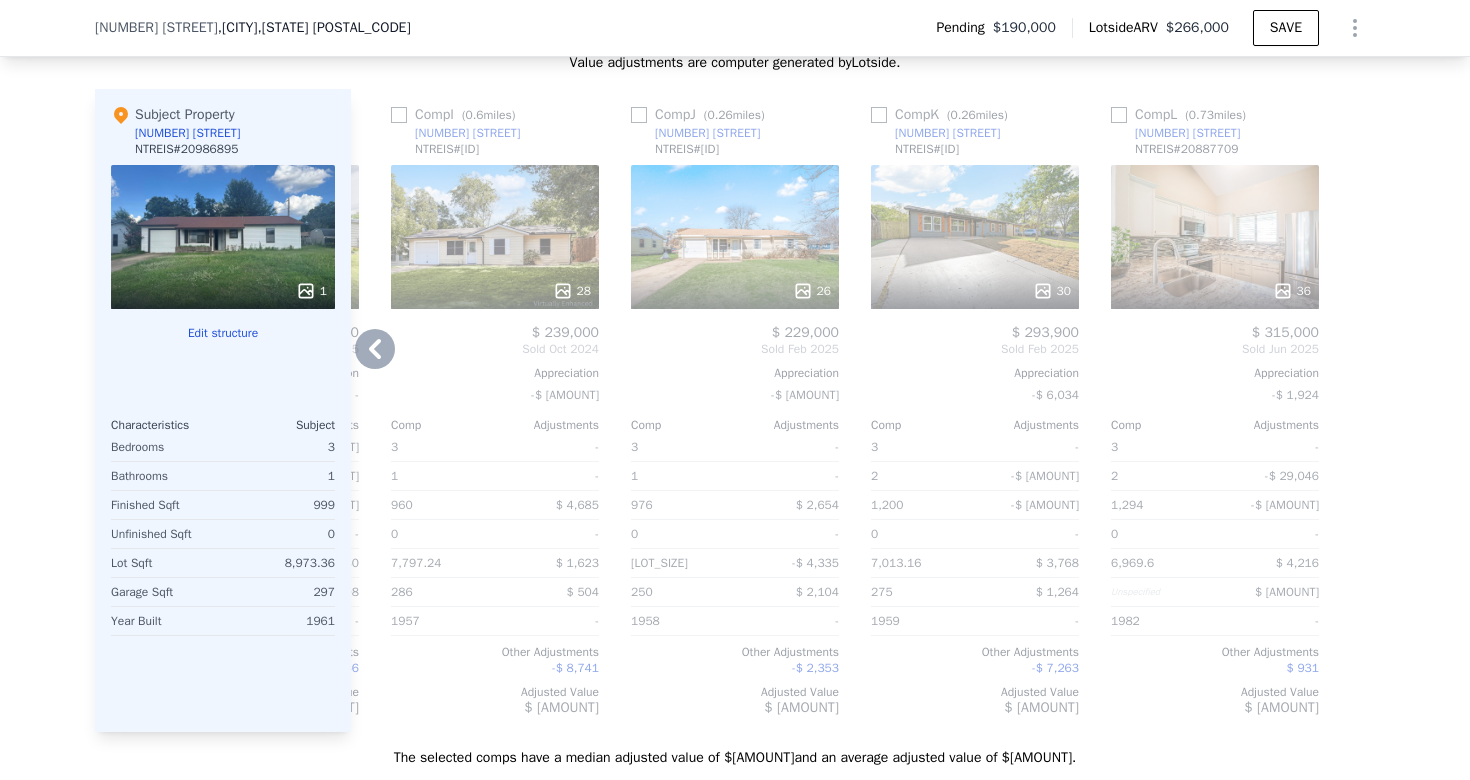 click 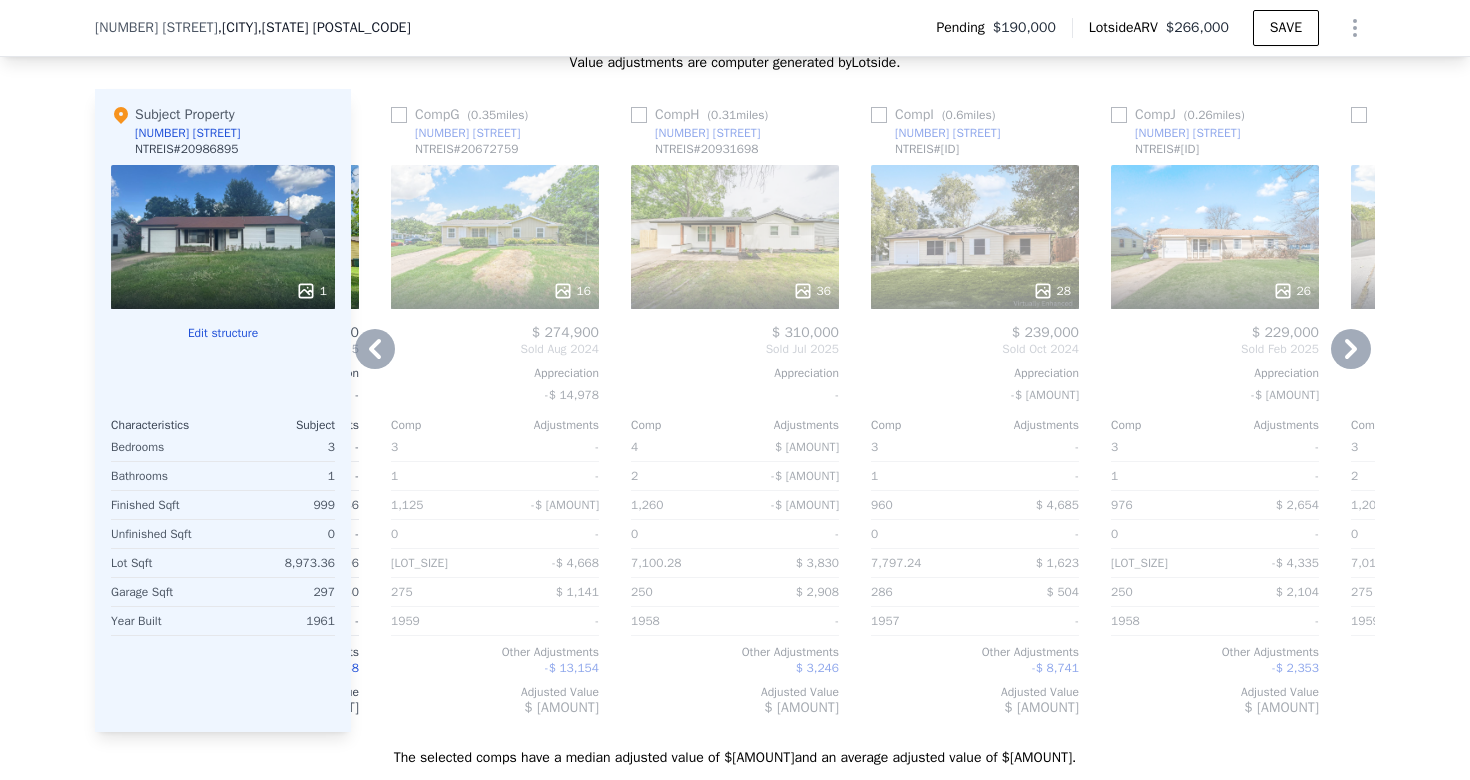 click 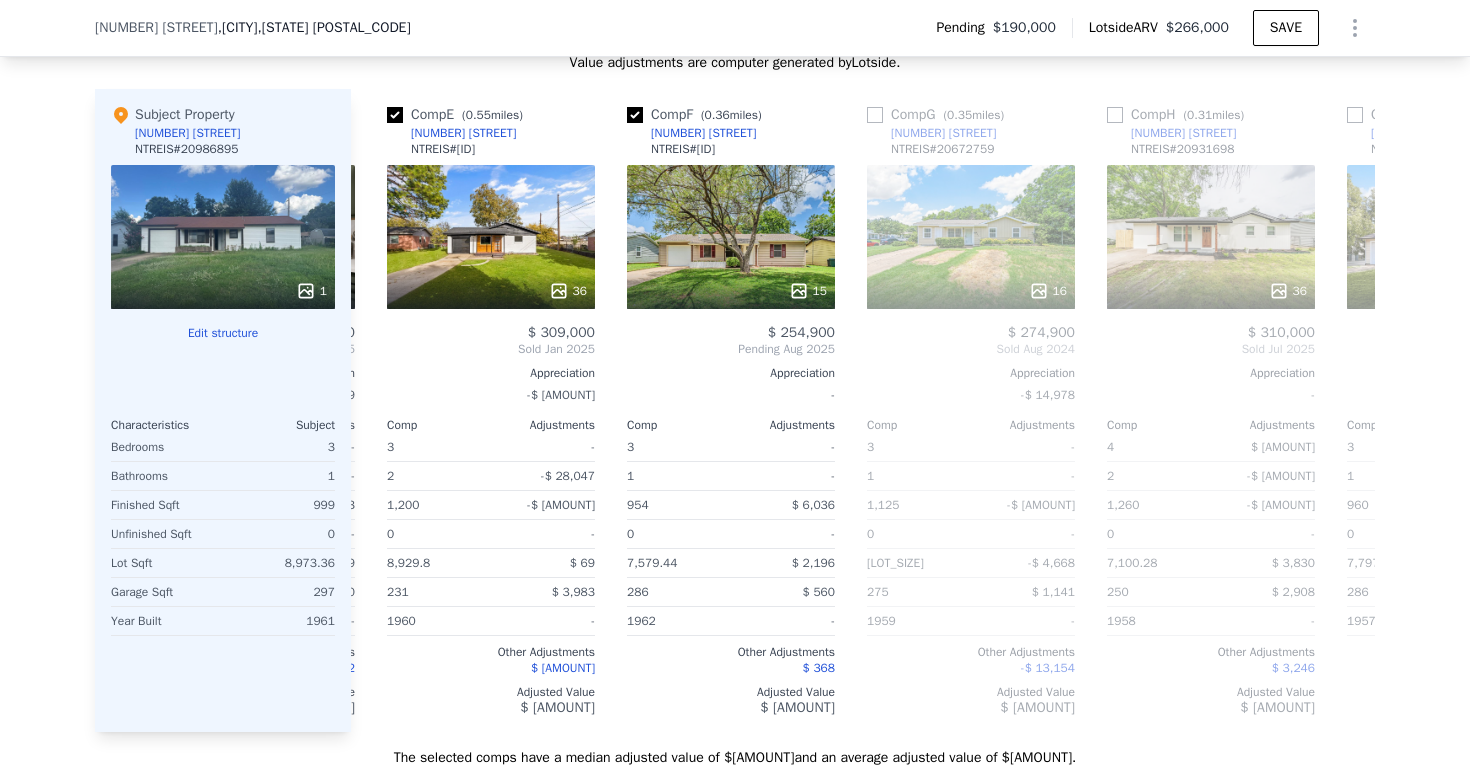 scroll, scrollTop: 0, scrollLeft: 944, axis: horizontal 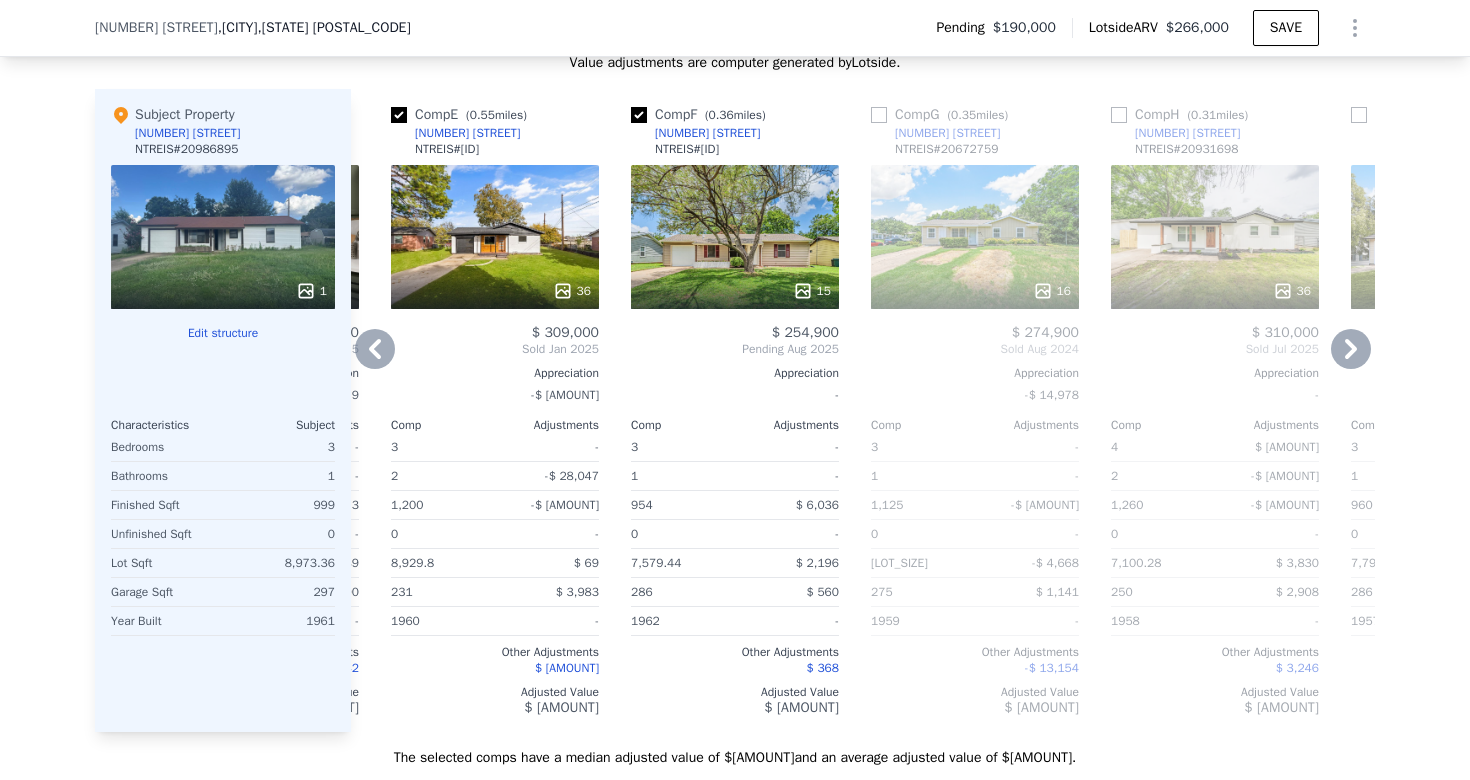 click 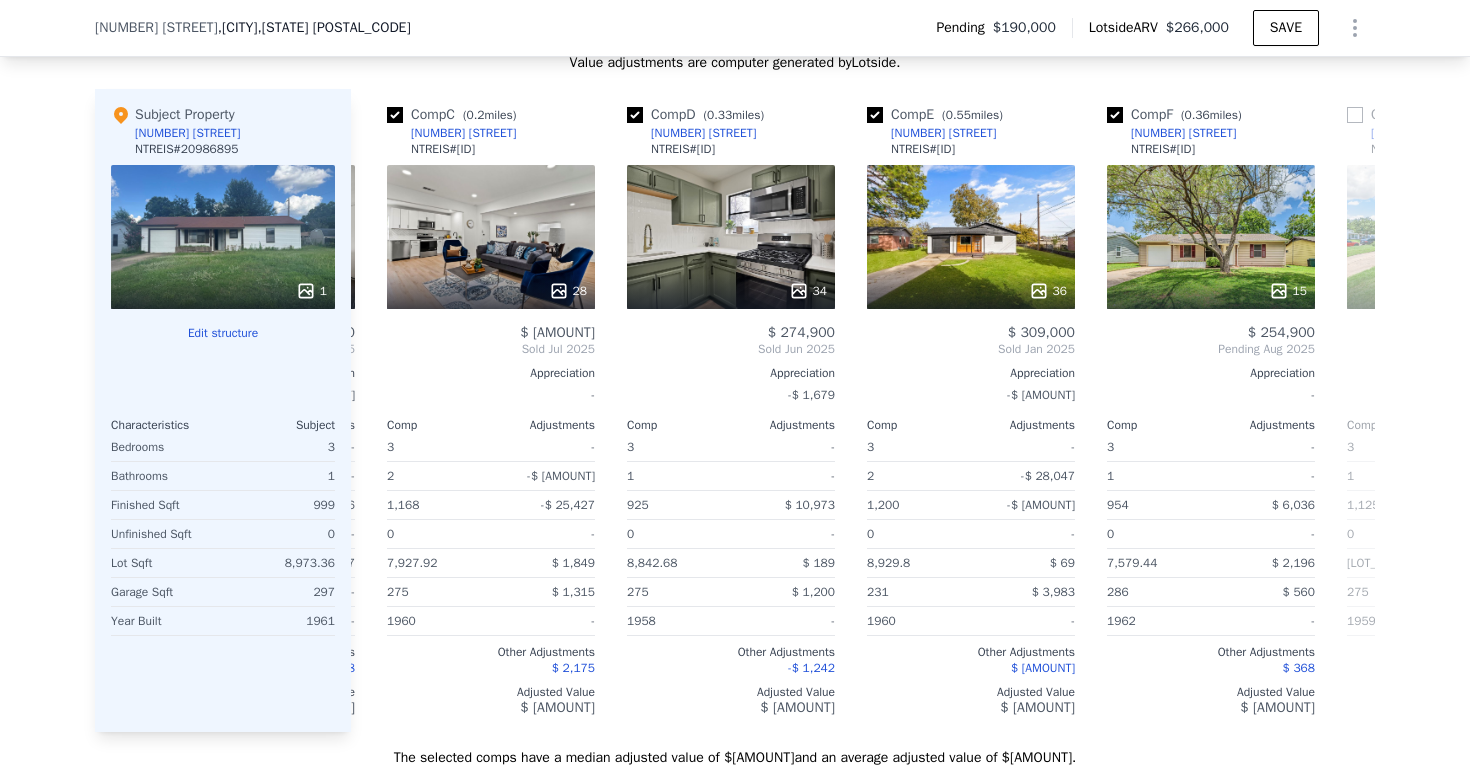 scroll, scrollTop: 0, scrollLeft: 464, axis: horizontal 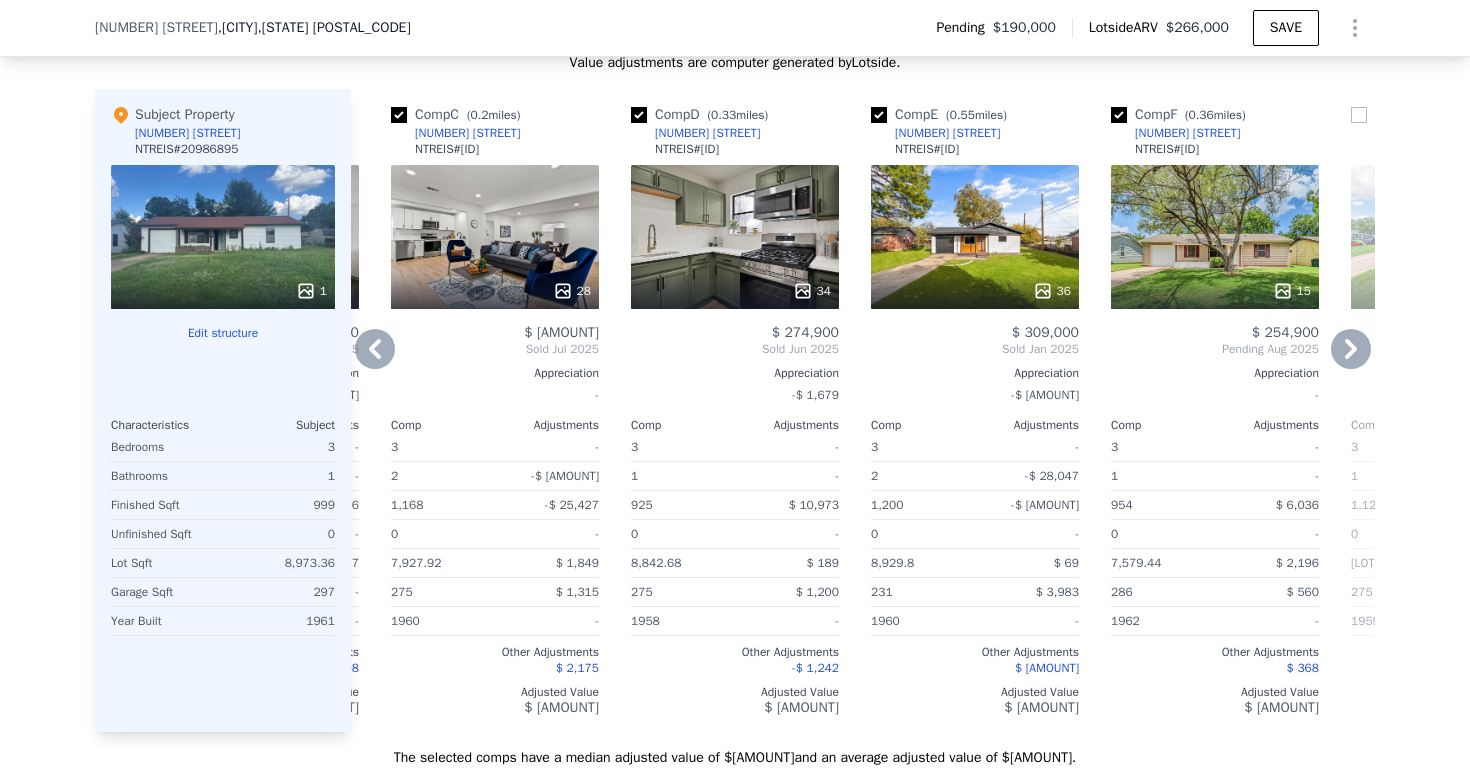 click 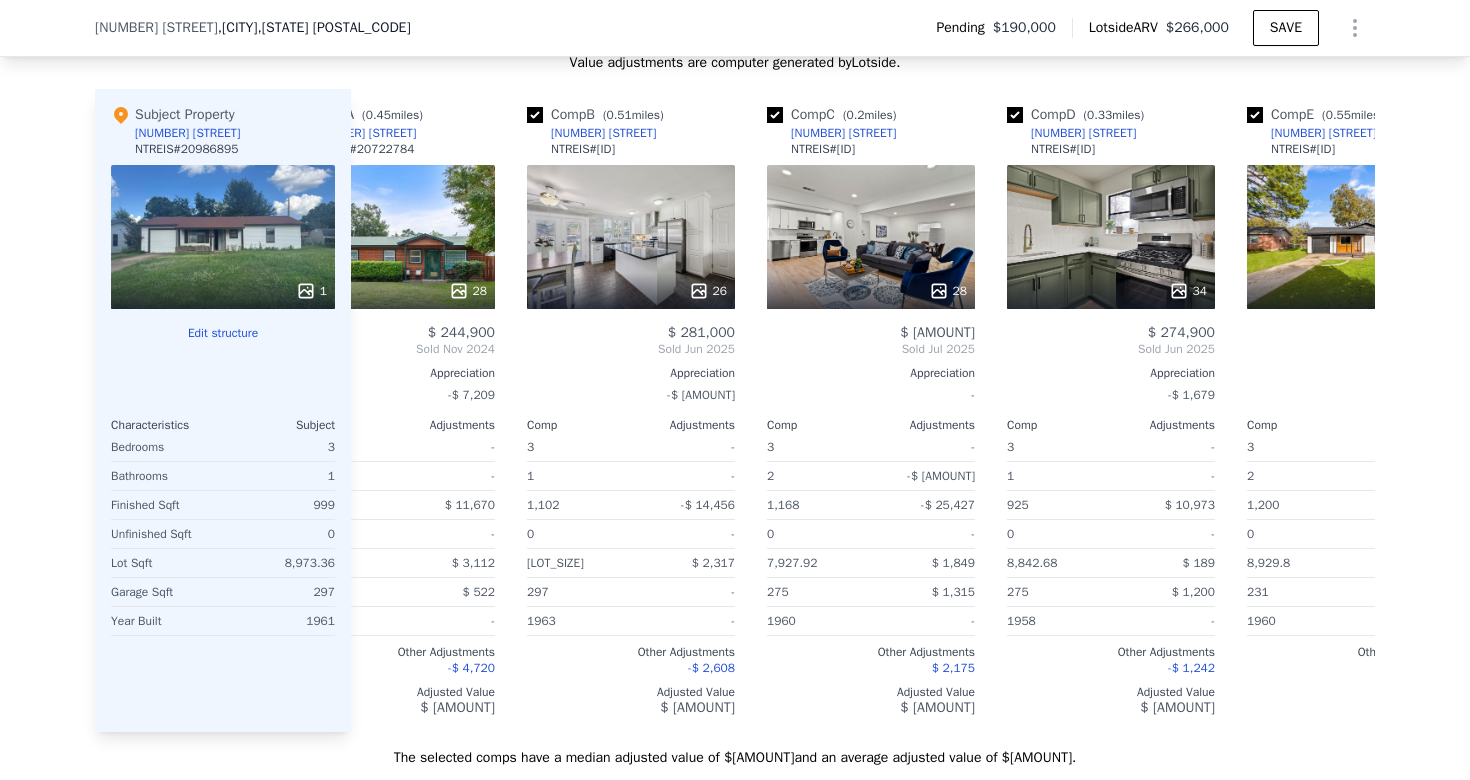 scroll, scrollTop: 0, scrollLeft: 0, axis: both 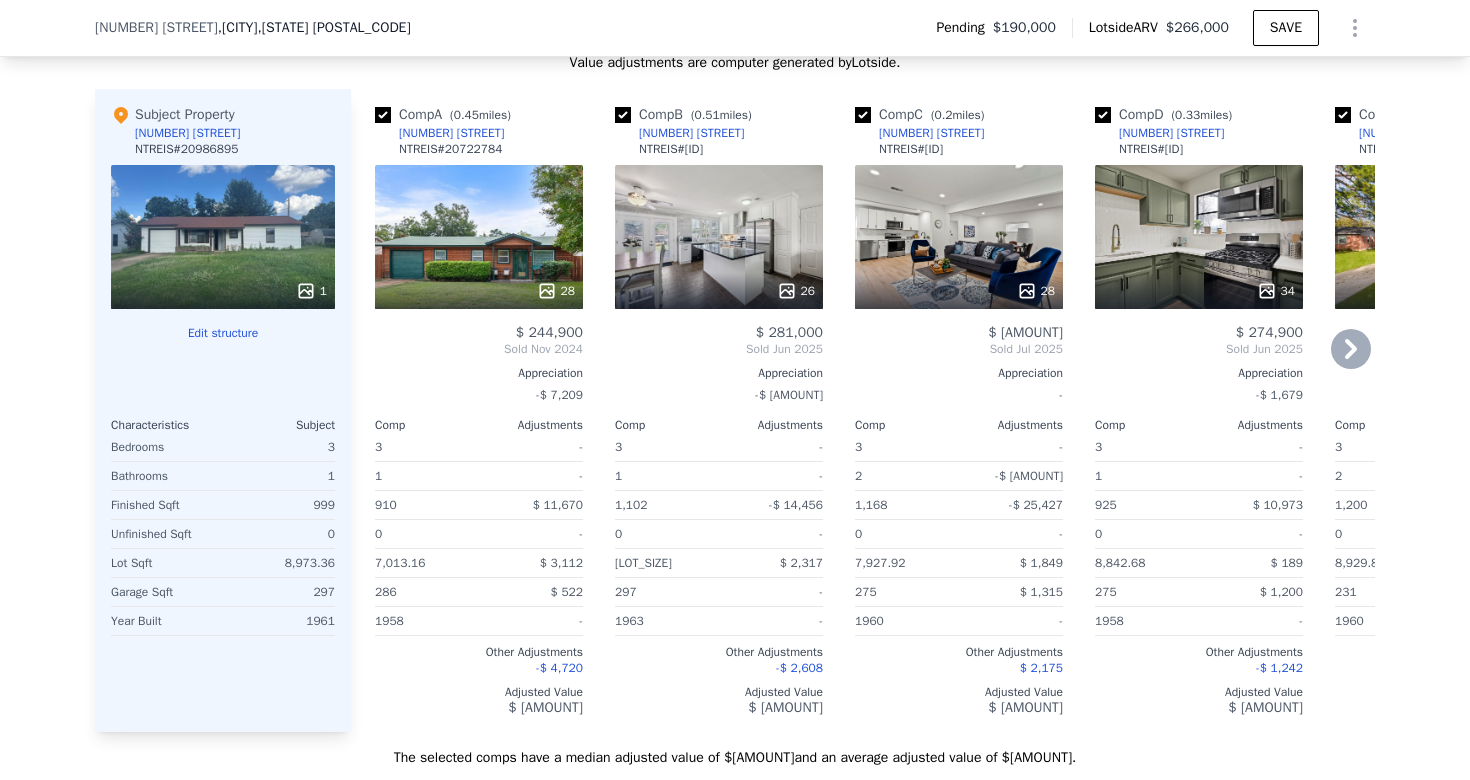 click on "26" at bounding box center [719, 237] 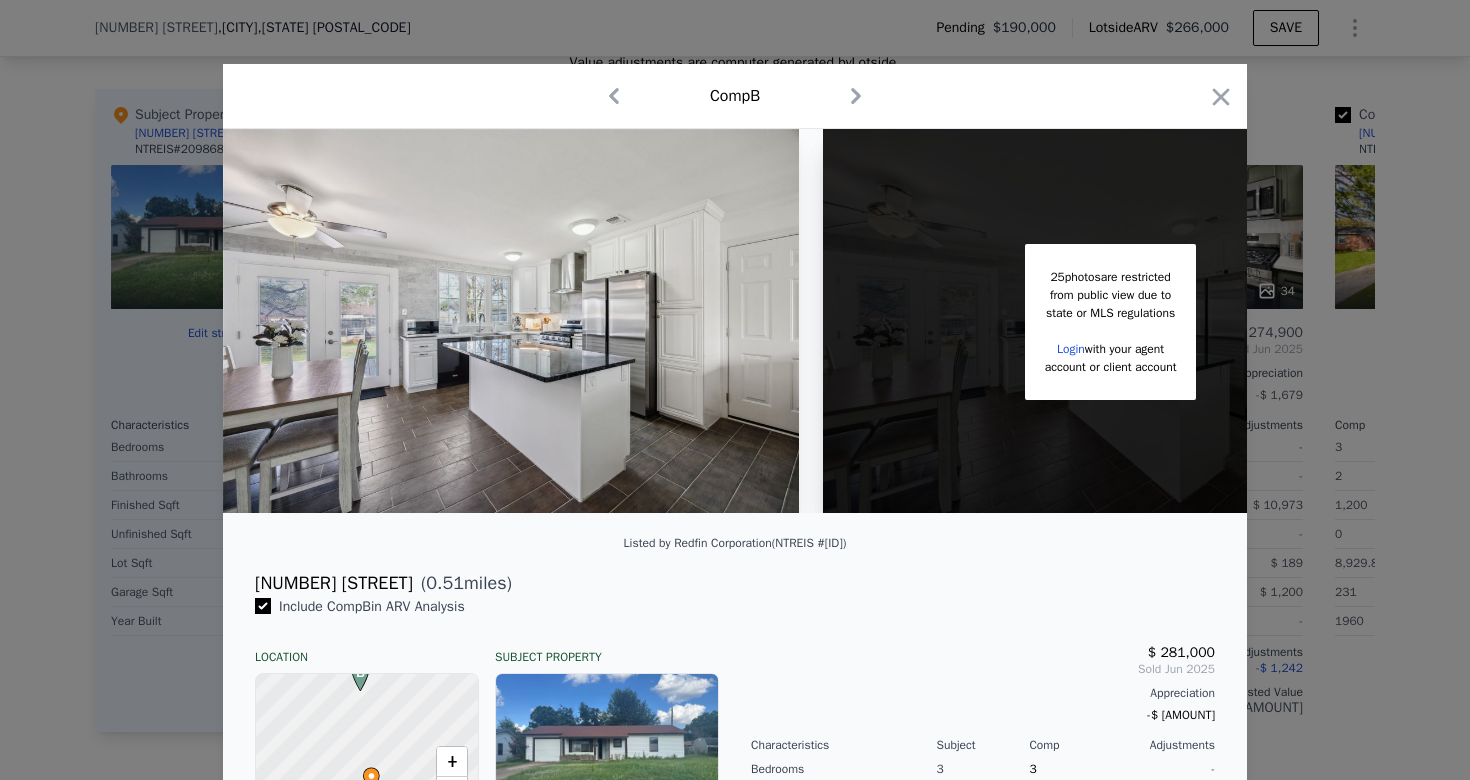 scroll, scrollTop: 0, scrollLeft: 0, axis: both 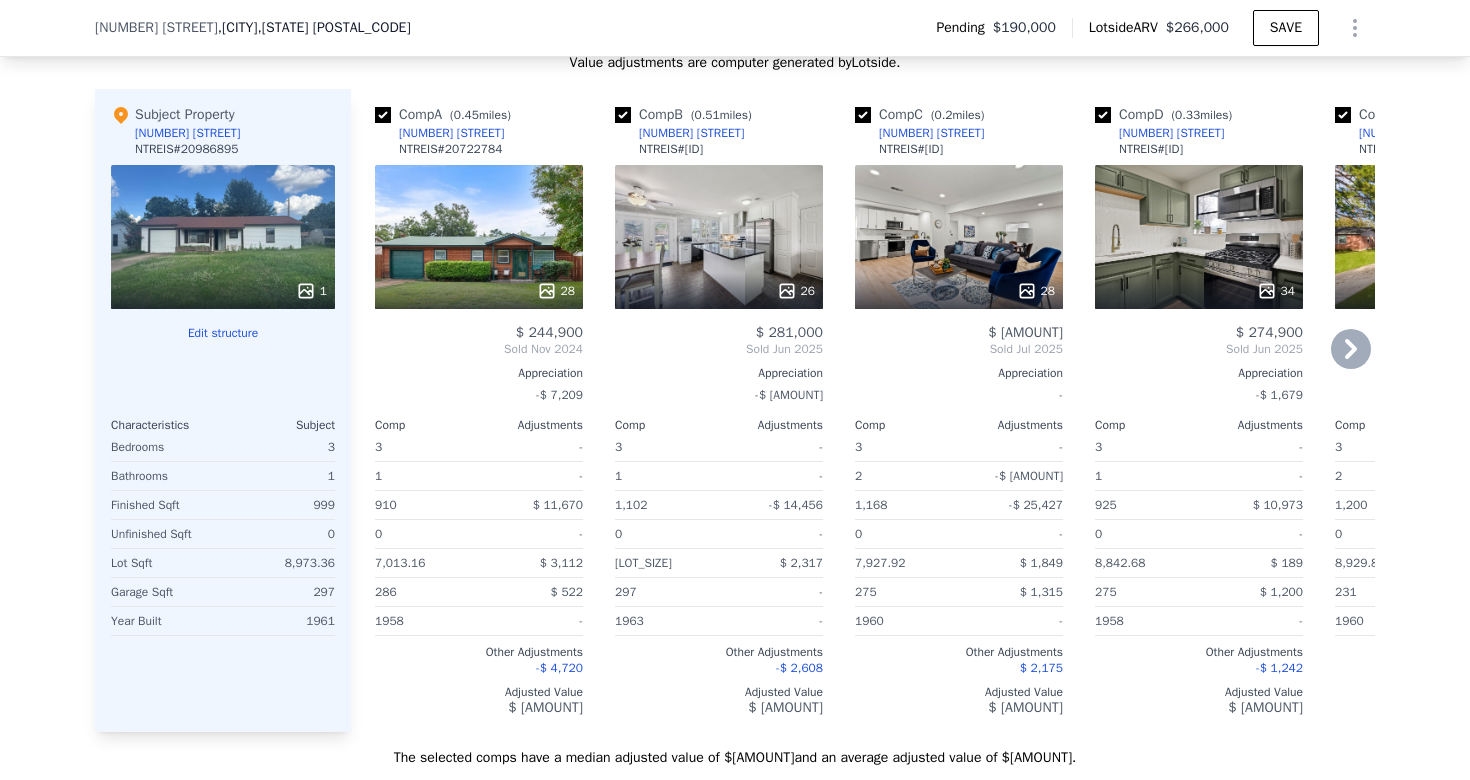 click on "28" at bounding box center (959, 291) 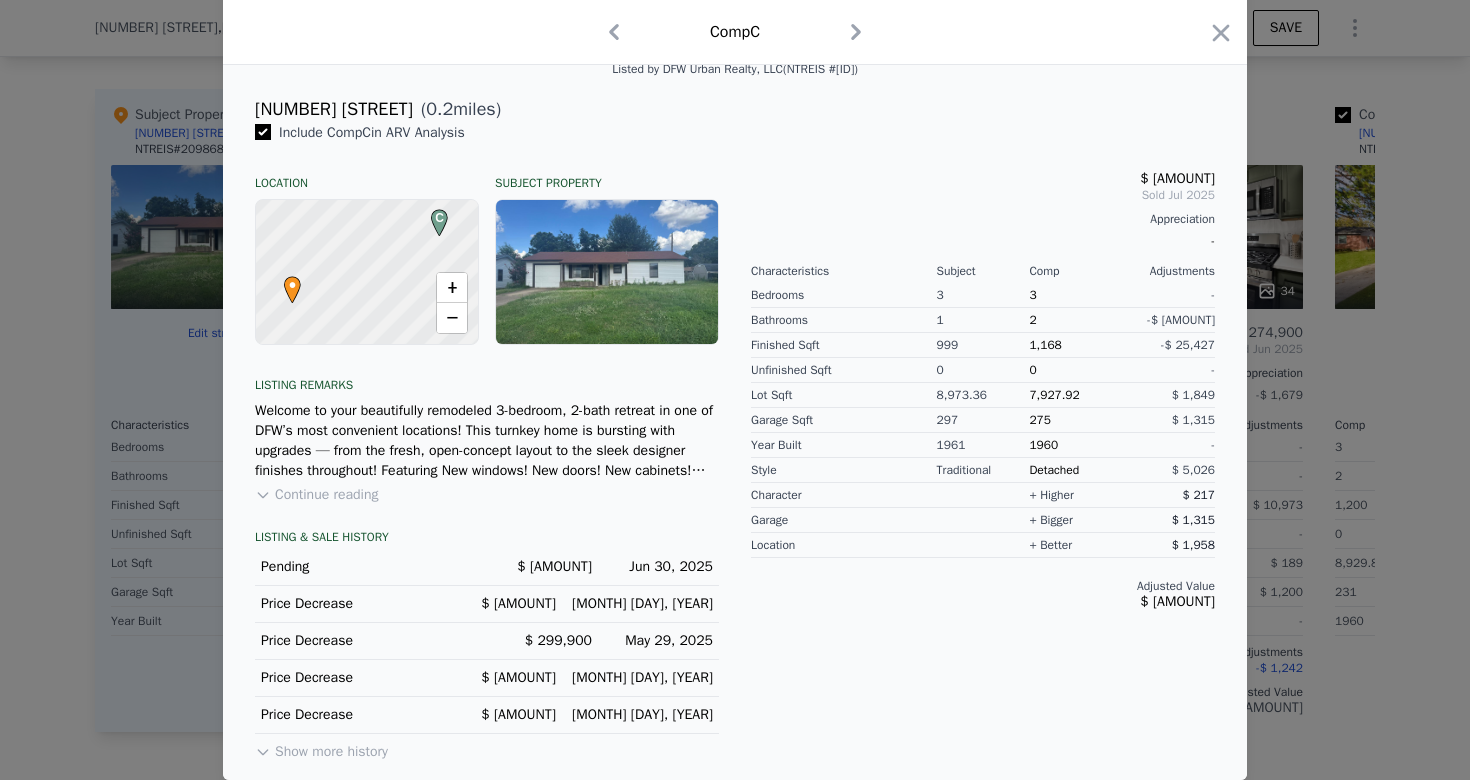 scroll, scrollTop: 473, scrollLeft: 0, axis: vertical 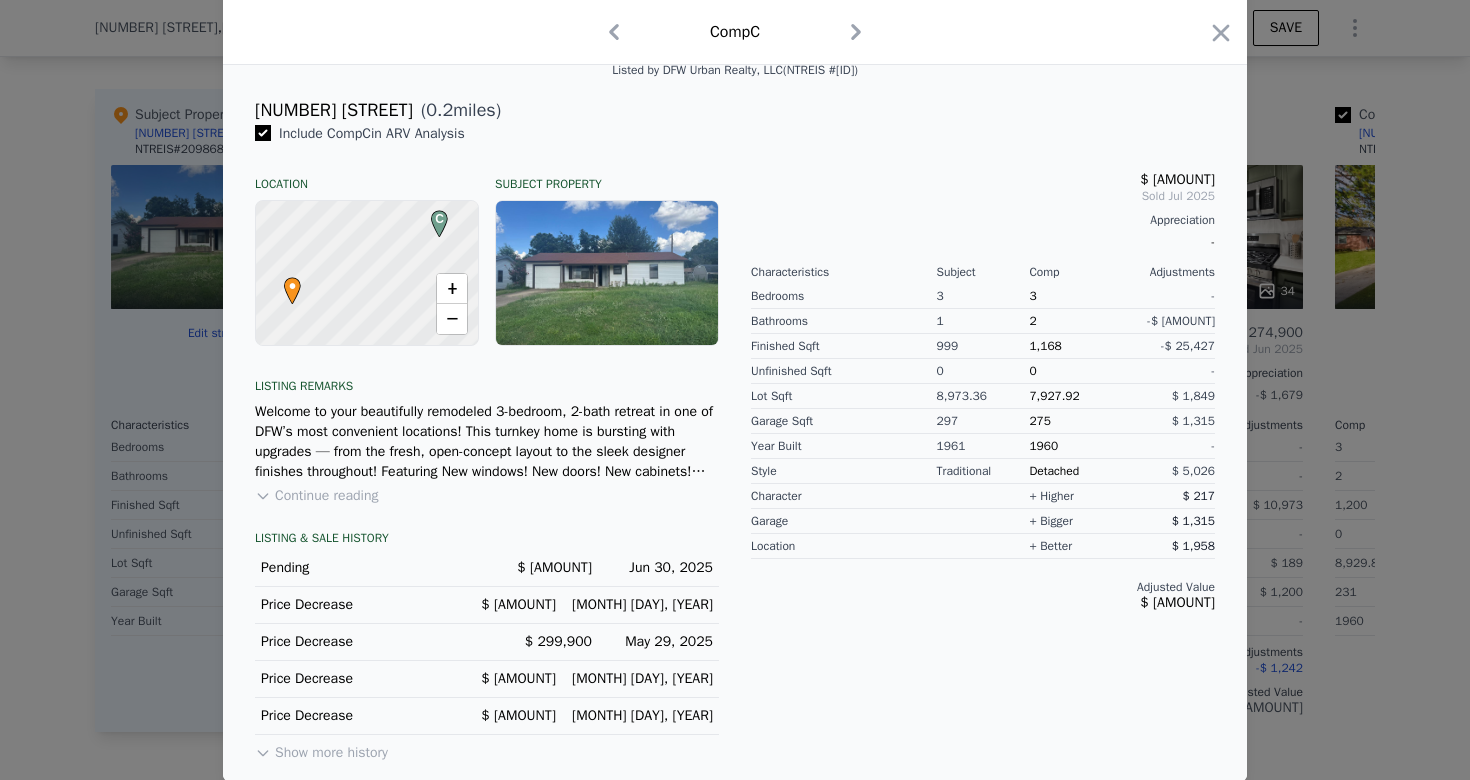 click on "Continue reading" at bounding box center [316, 496] 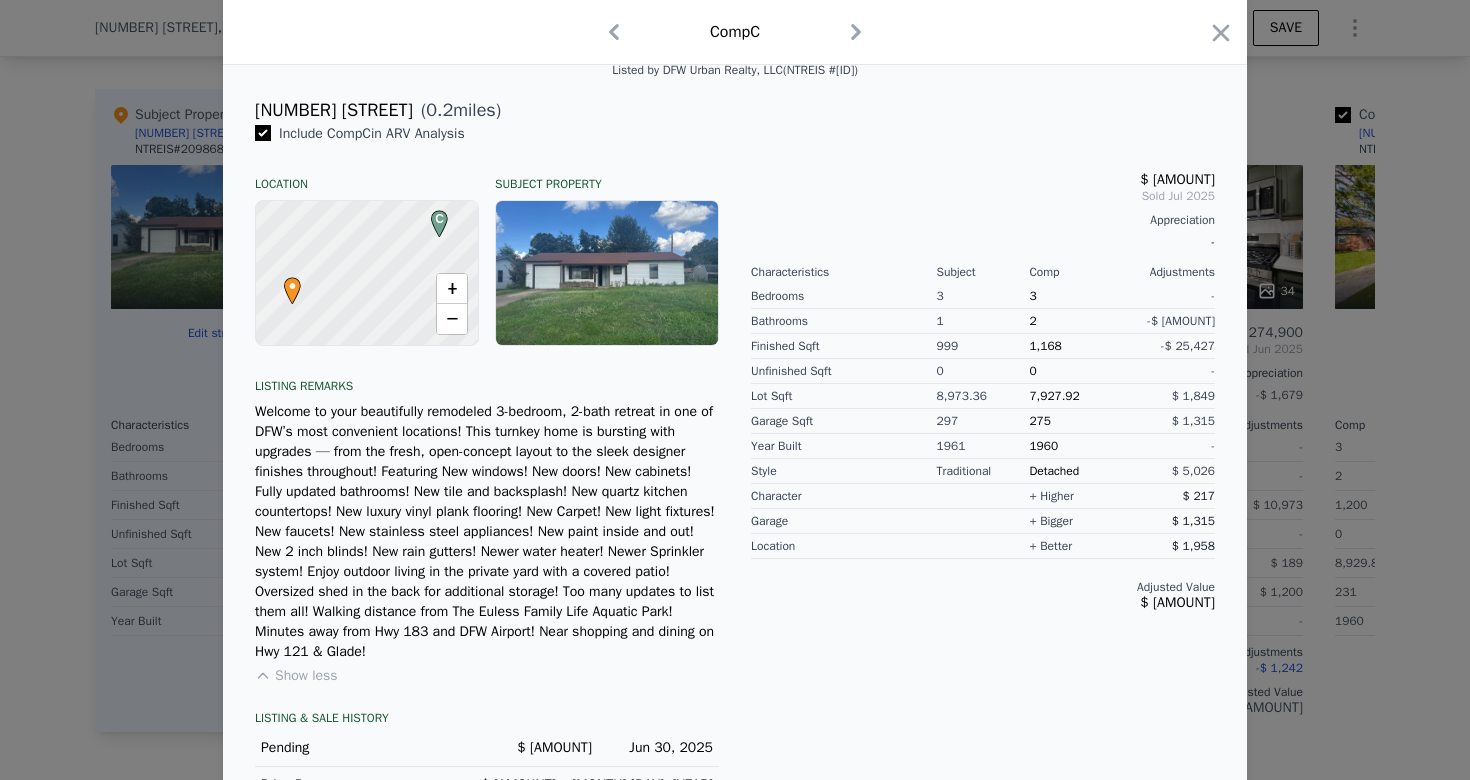 click at bounding box center (735, 390) 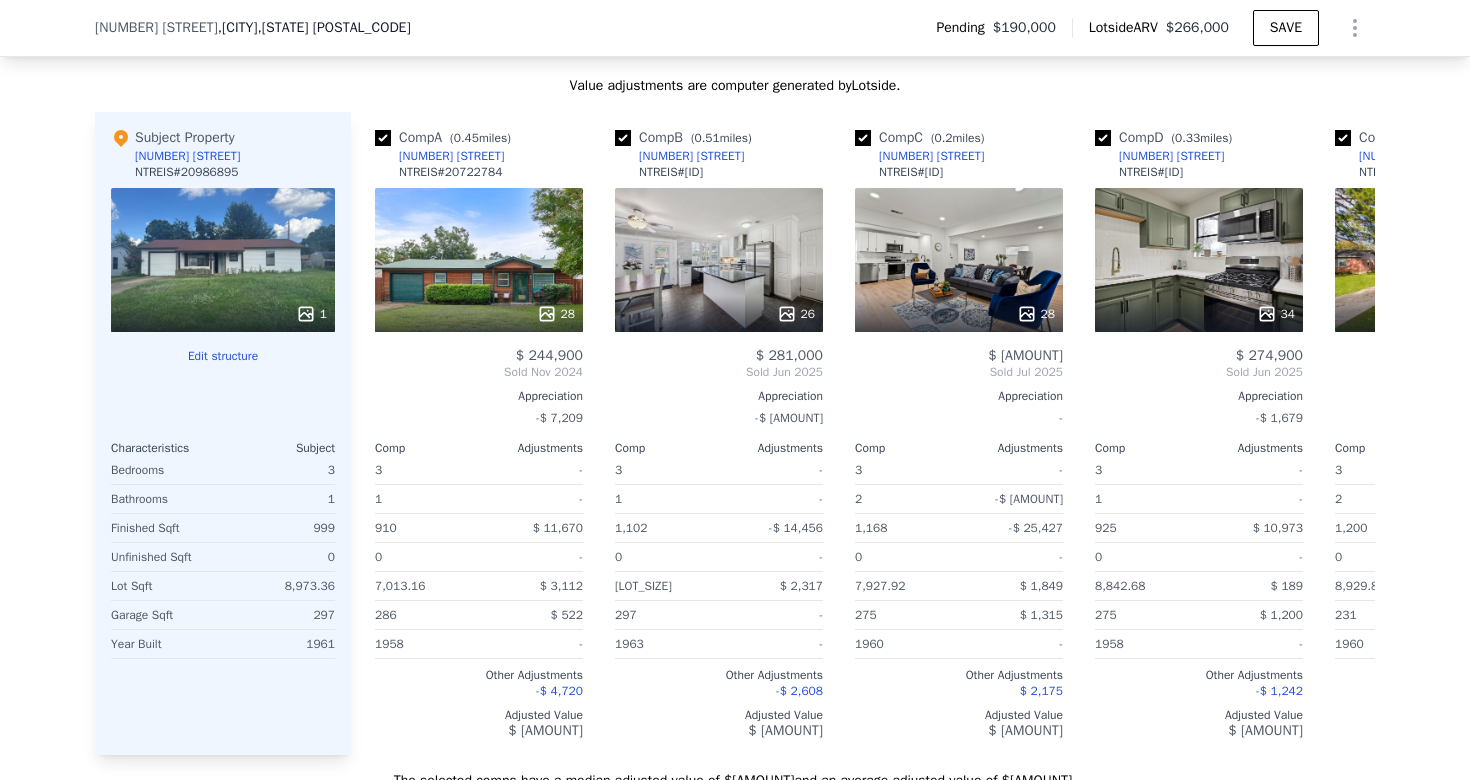 scroll, scrollTop: 2173, scrollLeft: 0, axis: vertical 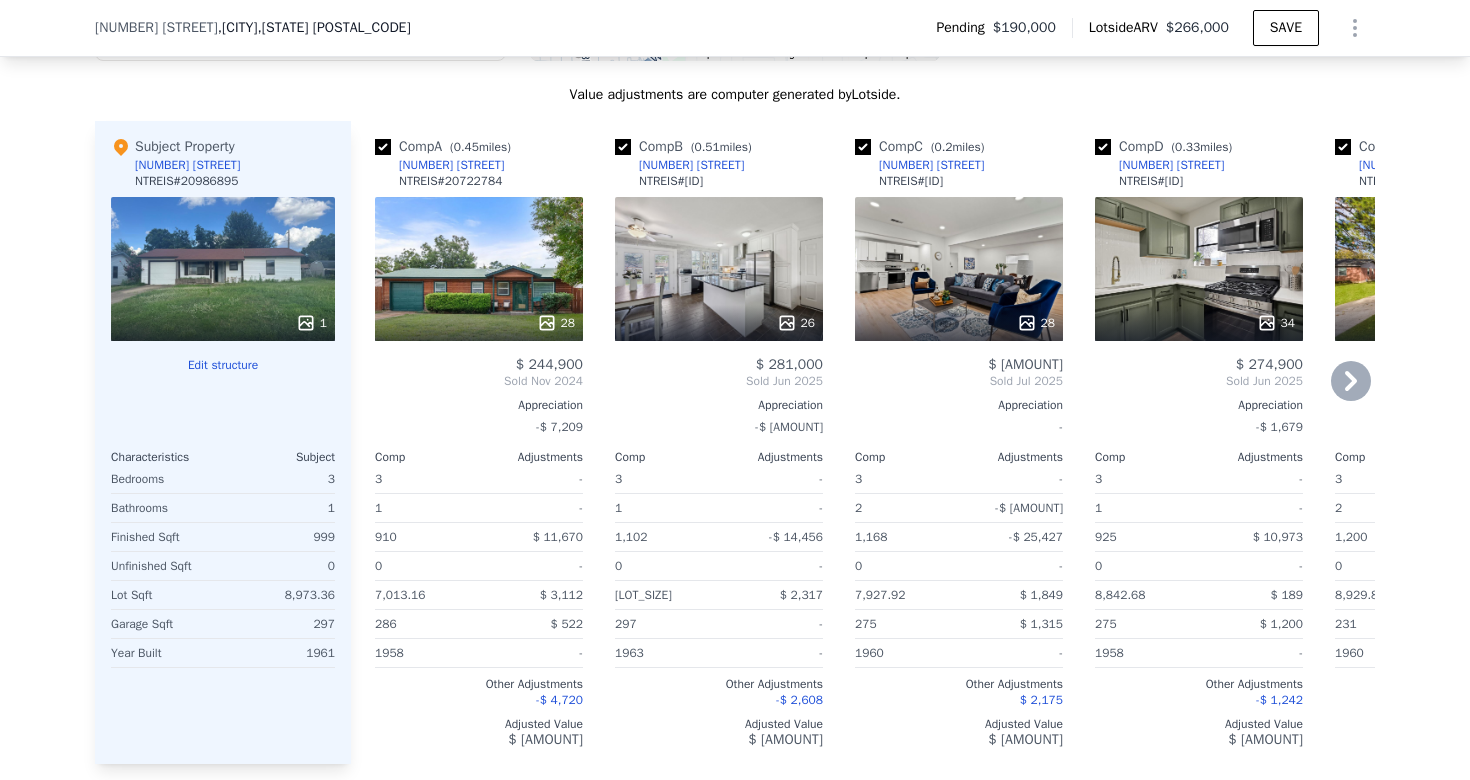 click 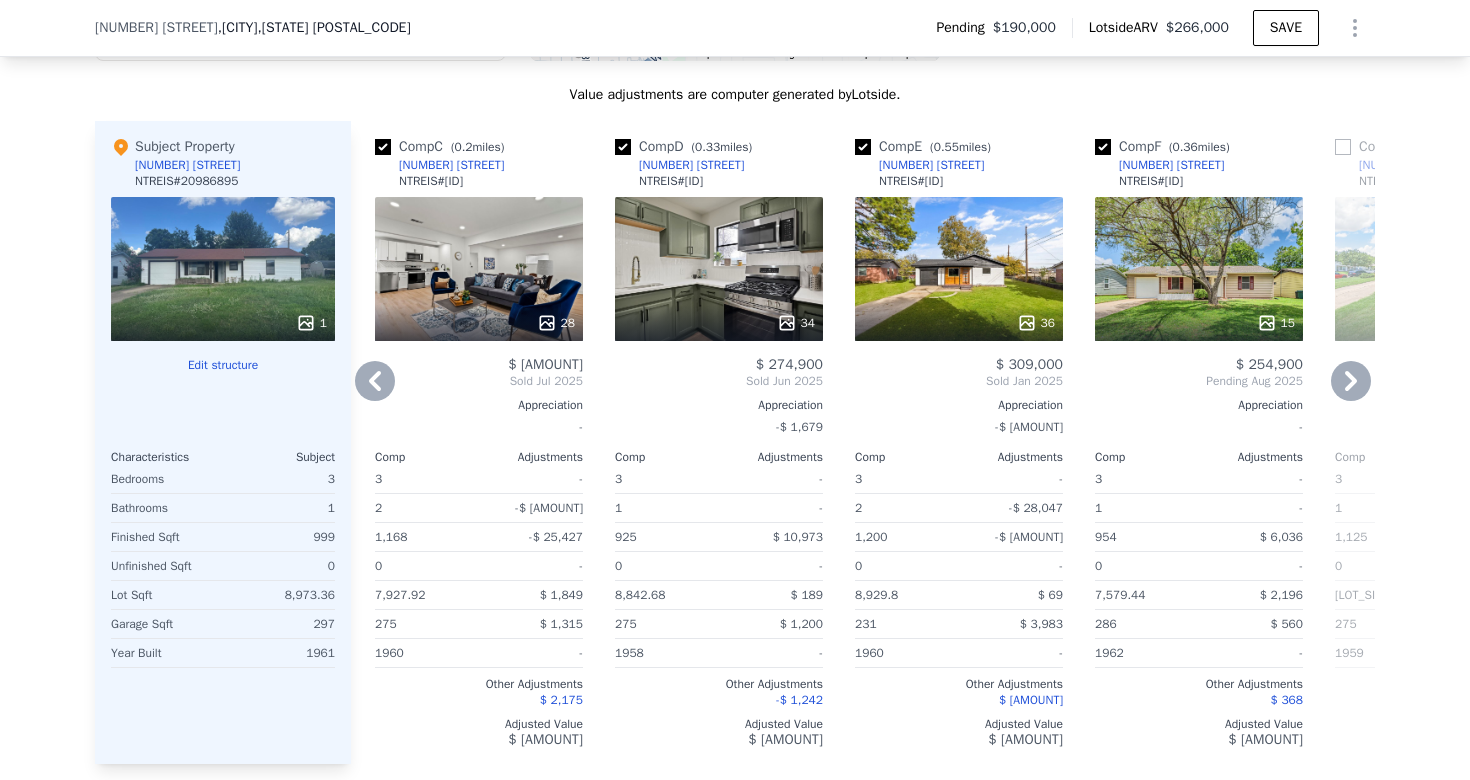 click 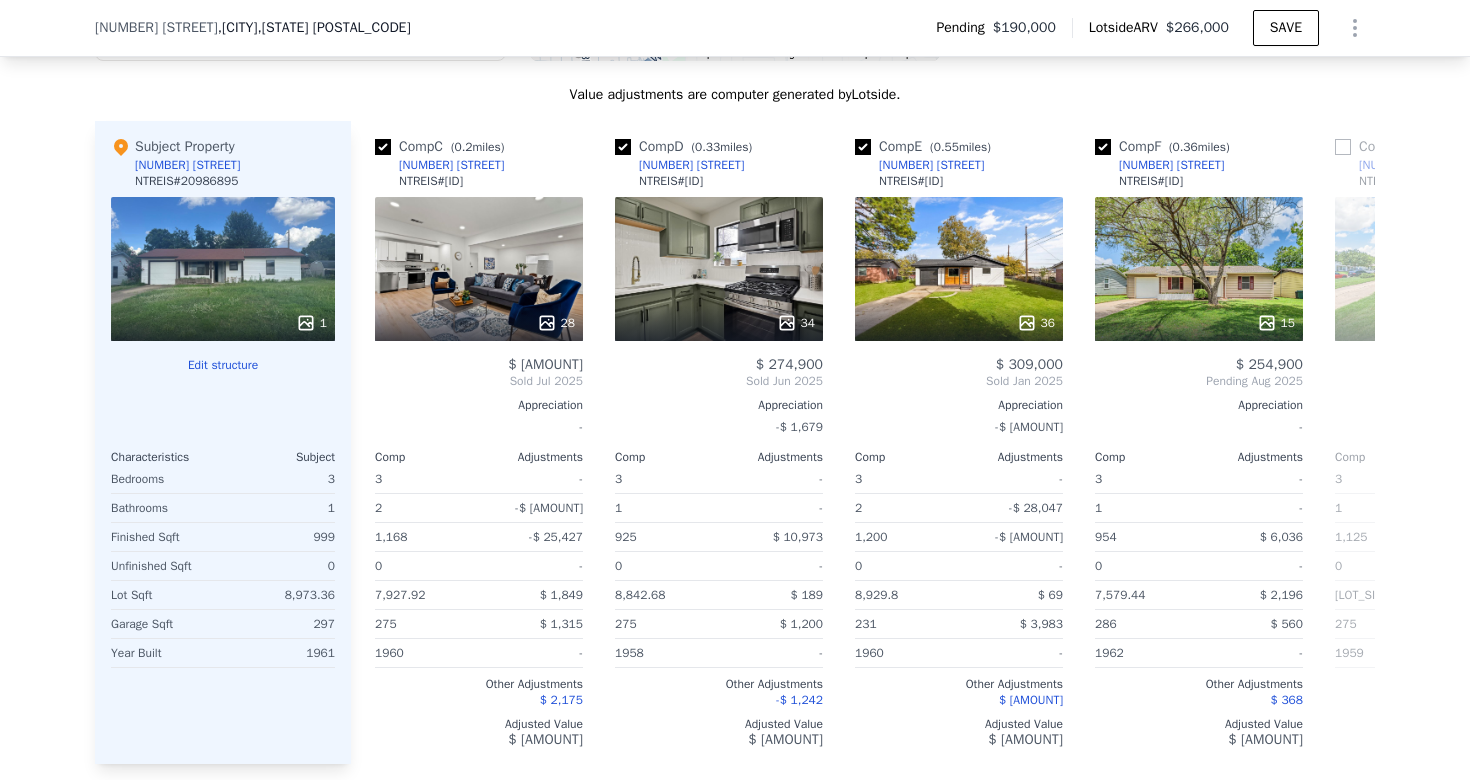 scroll, scrollTop: 0, scrollLeft: 960, axis: horizontal 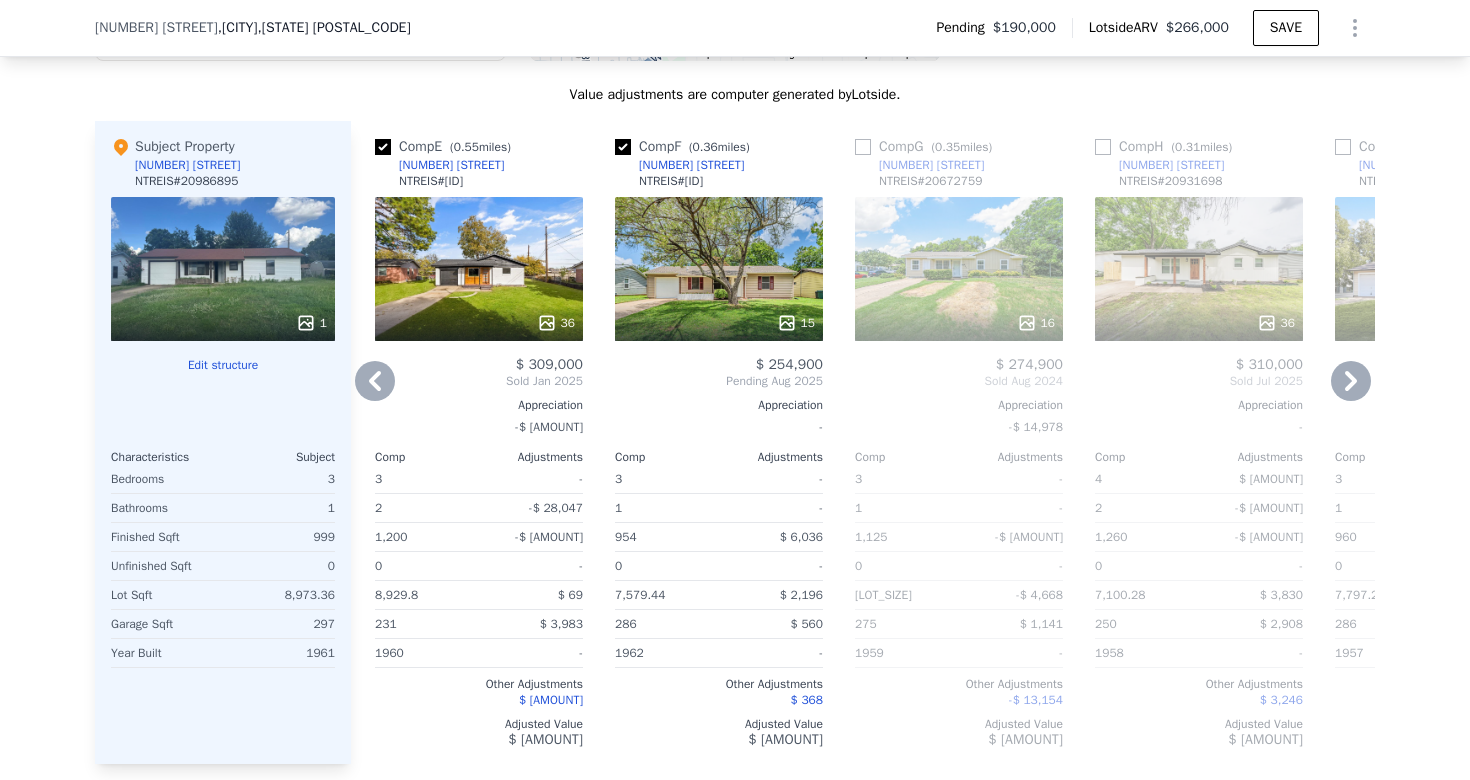 click 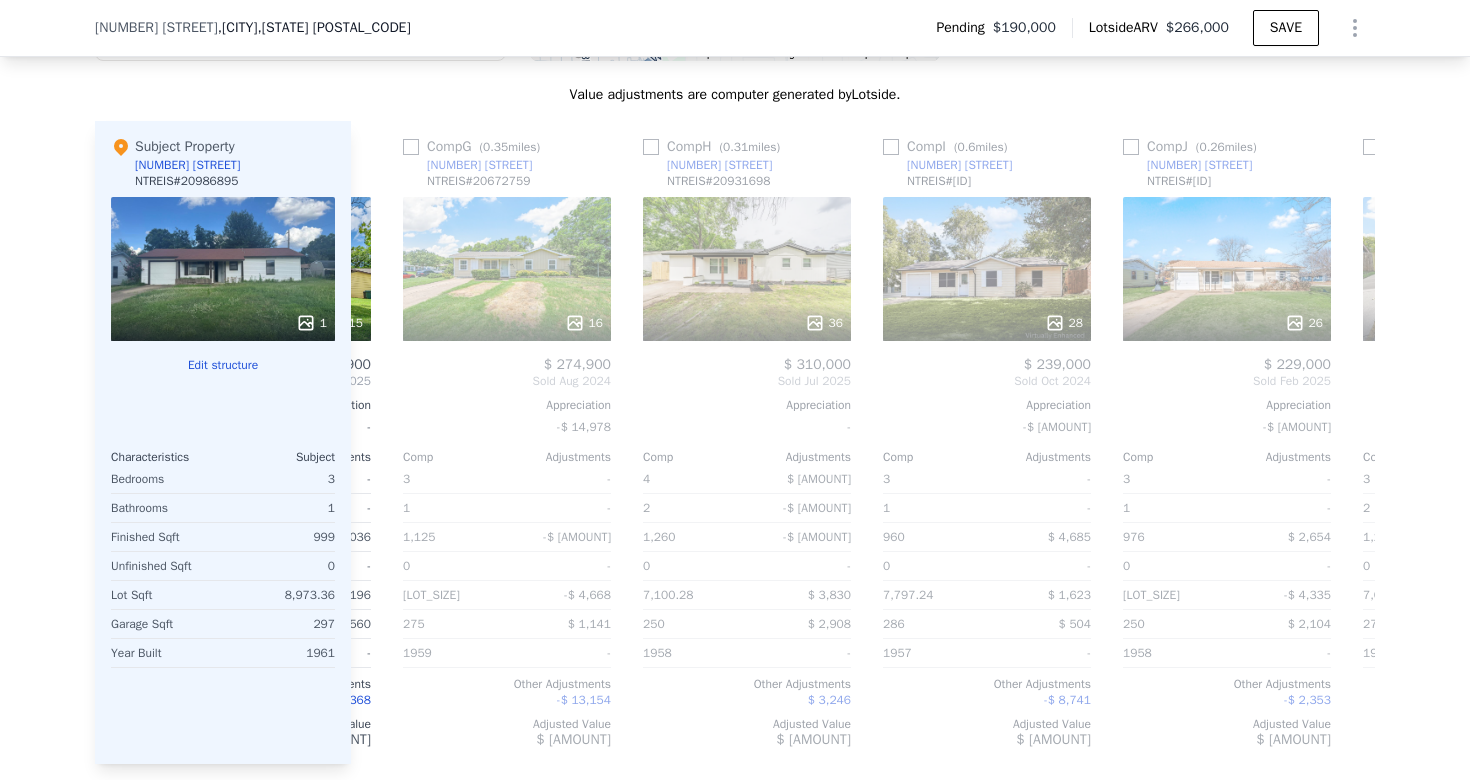 scroll, scrollTop: 0, scrollLeft: 1440, axis: horizontal 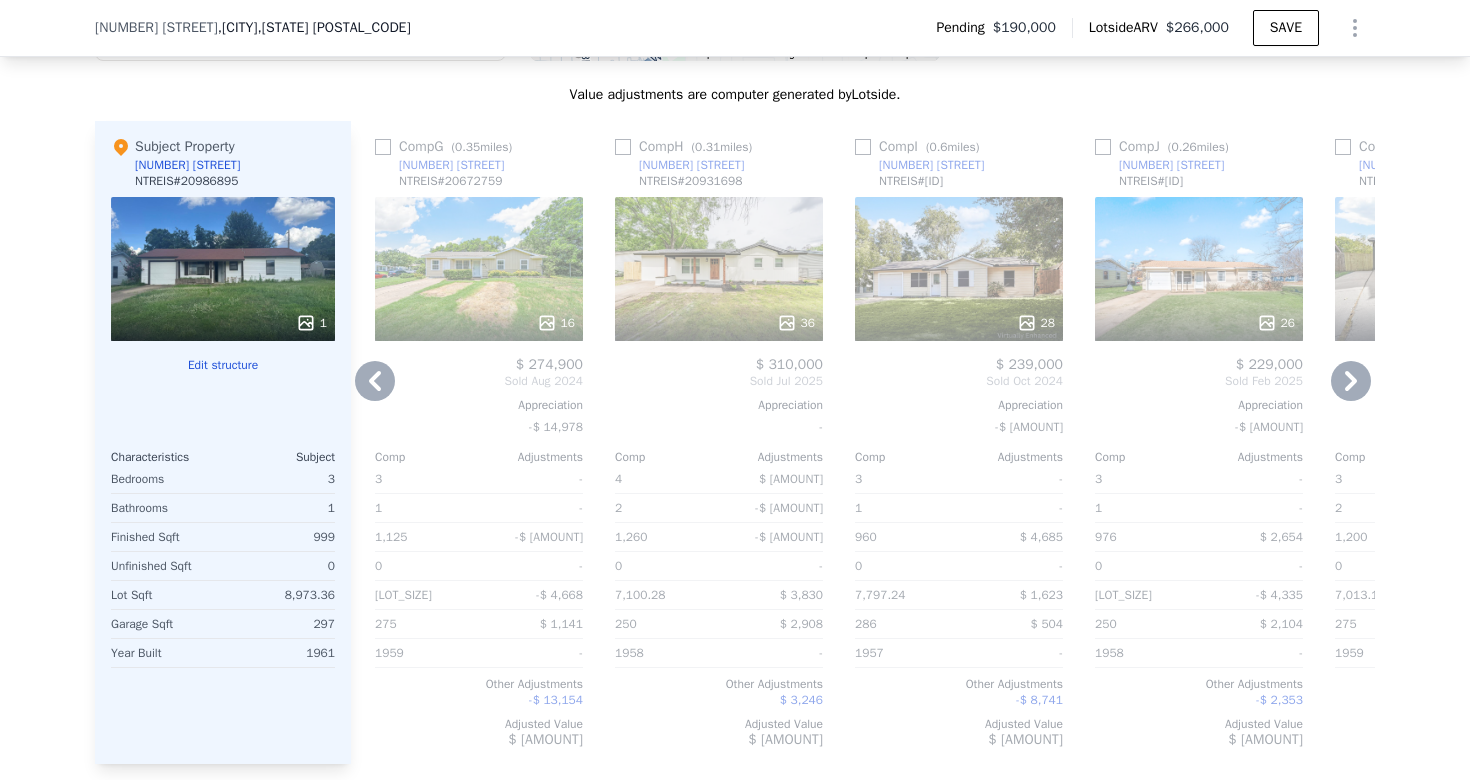 click 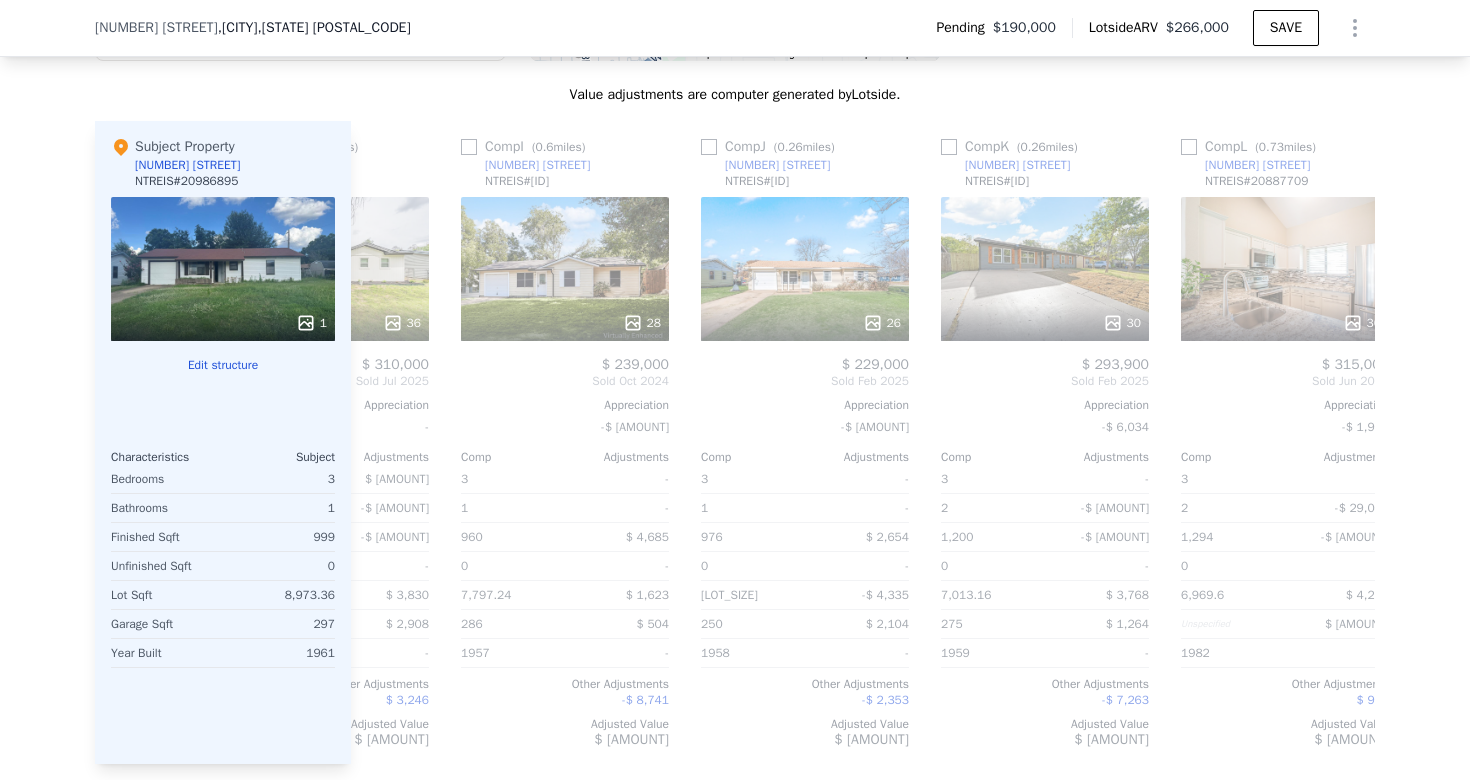 scroll, scrollTop: 0, scrollLeft: 1904, axis: horizontal 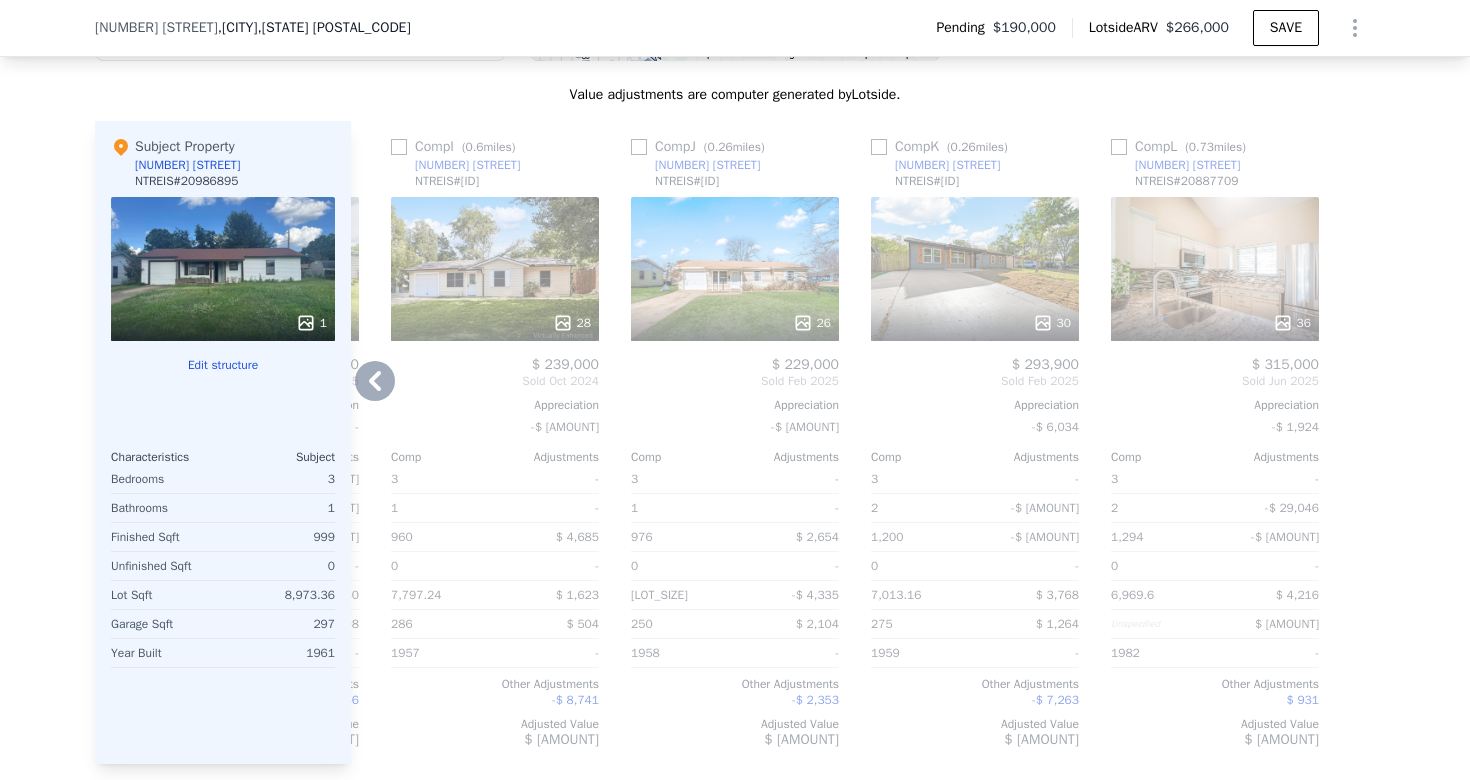 click at bounding box center [1359, 442] 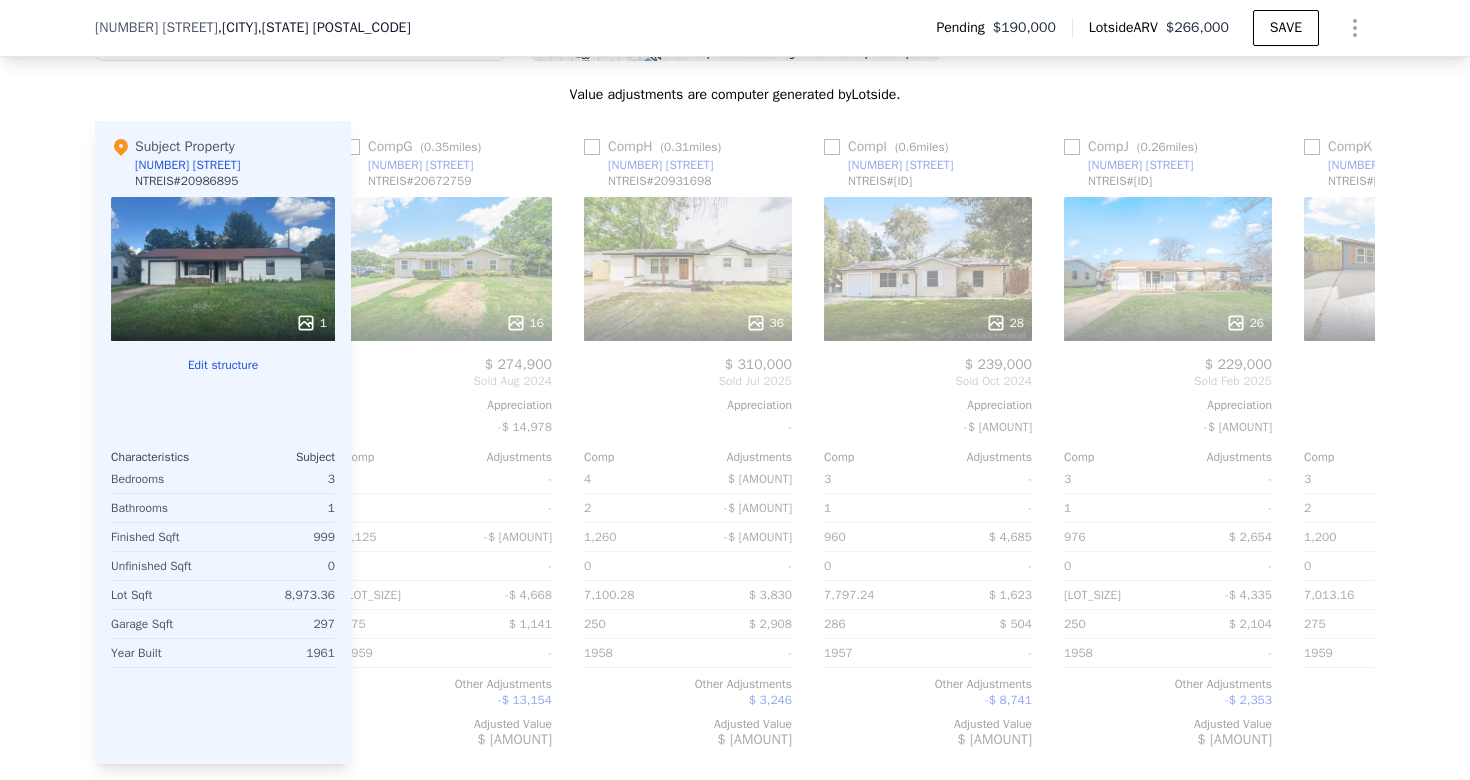 scroll, scrollTop: 0, scrollLeft: 1424, axis: horizontal 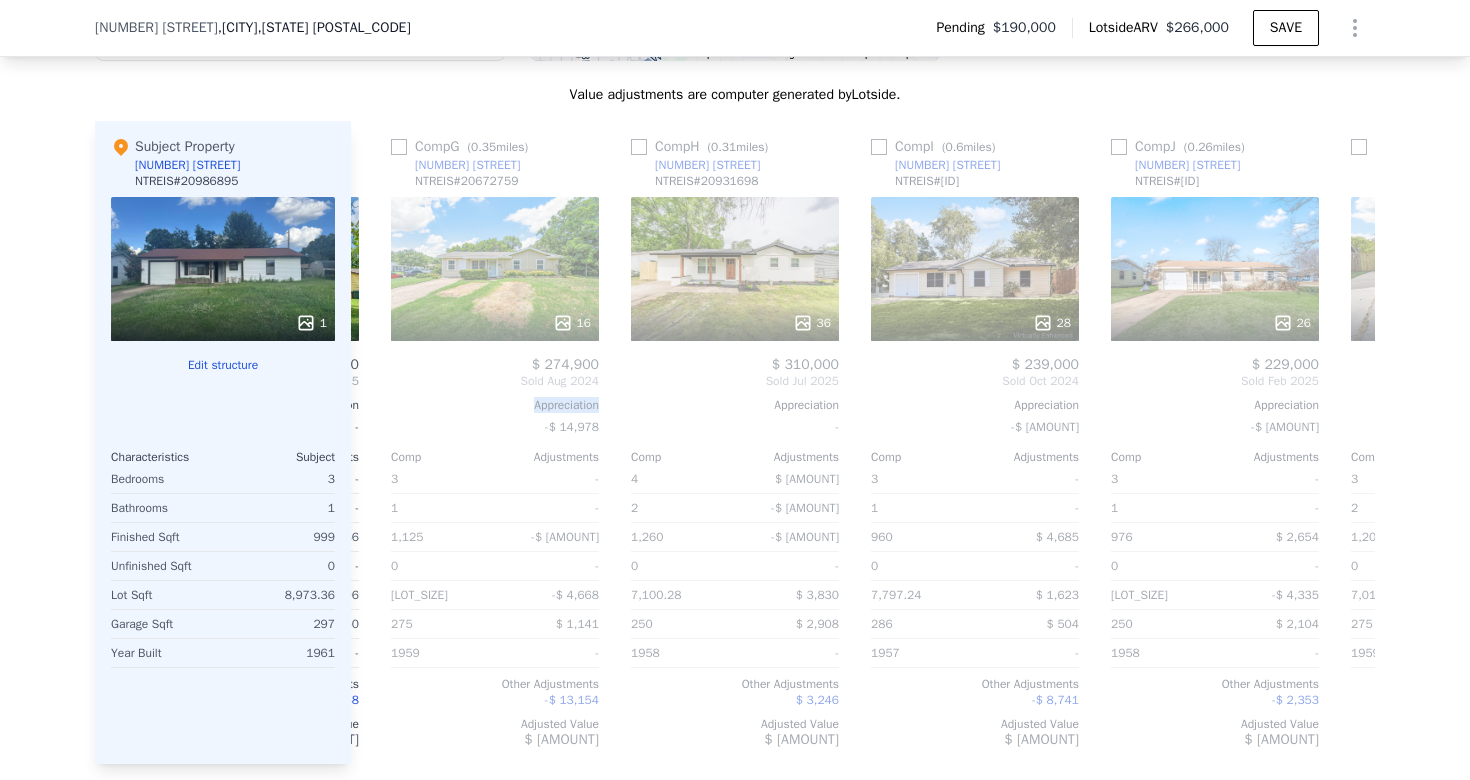 click on "Comp  G ( 0.35  miles) [NUMBER] [STREET] NTREIS  # [ID] [PRICE] Sold   [MONTH] [YEAR] Appreciation -$ [AMOUNT] Comp Adjustments 3 - 1 - 1,125 -$ [AMOUNT] 0 - 12,414.60 -$ [AMOUNT] 275 $ 1,141 1959 - Other Adjustments -$ [AMOUNT] Adjusted Value $ [AMOUNT]" at bounding box center [495, 442] 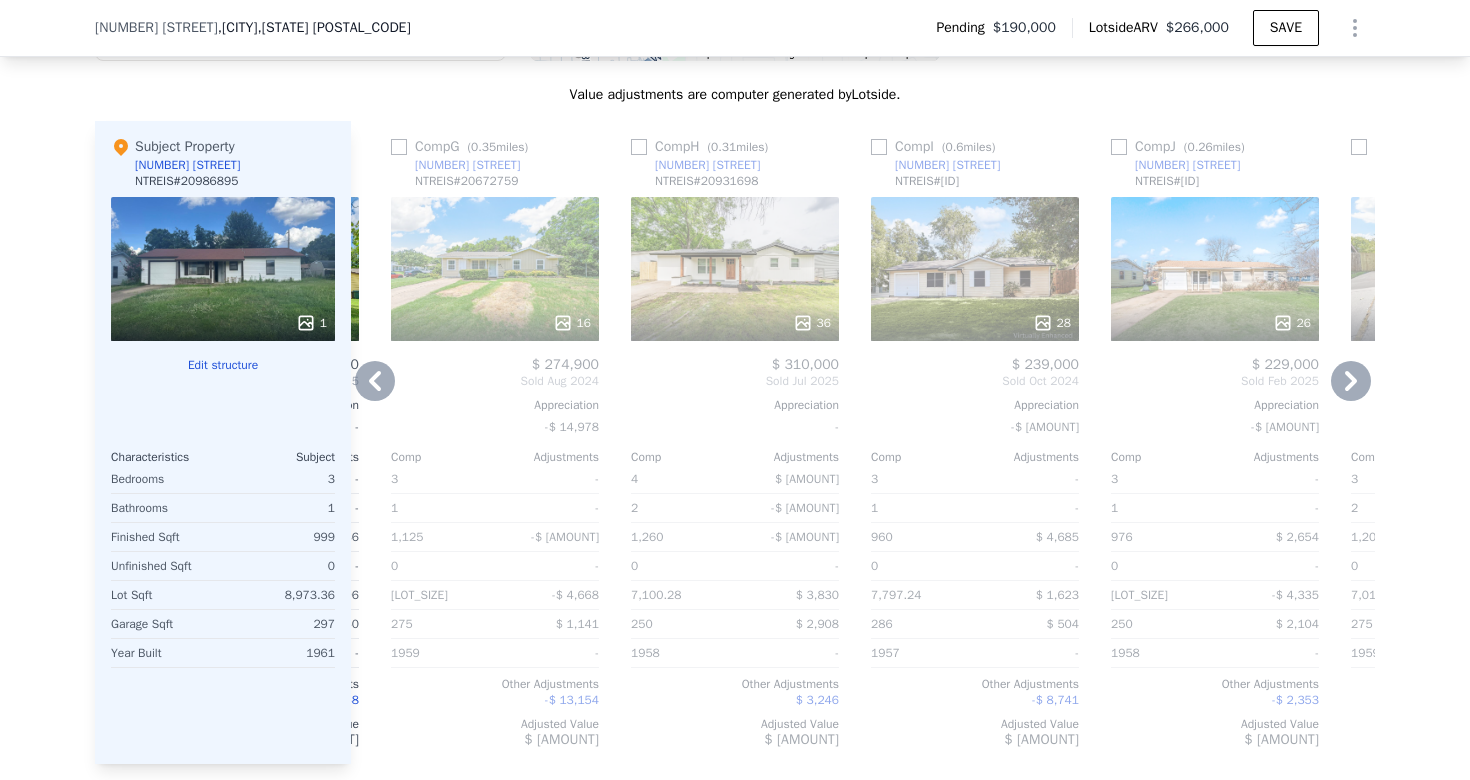 click 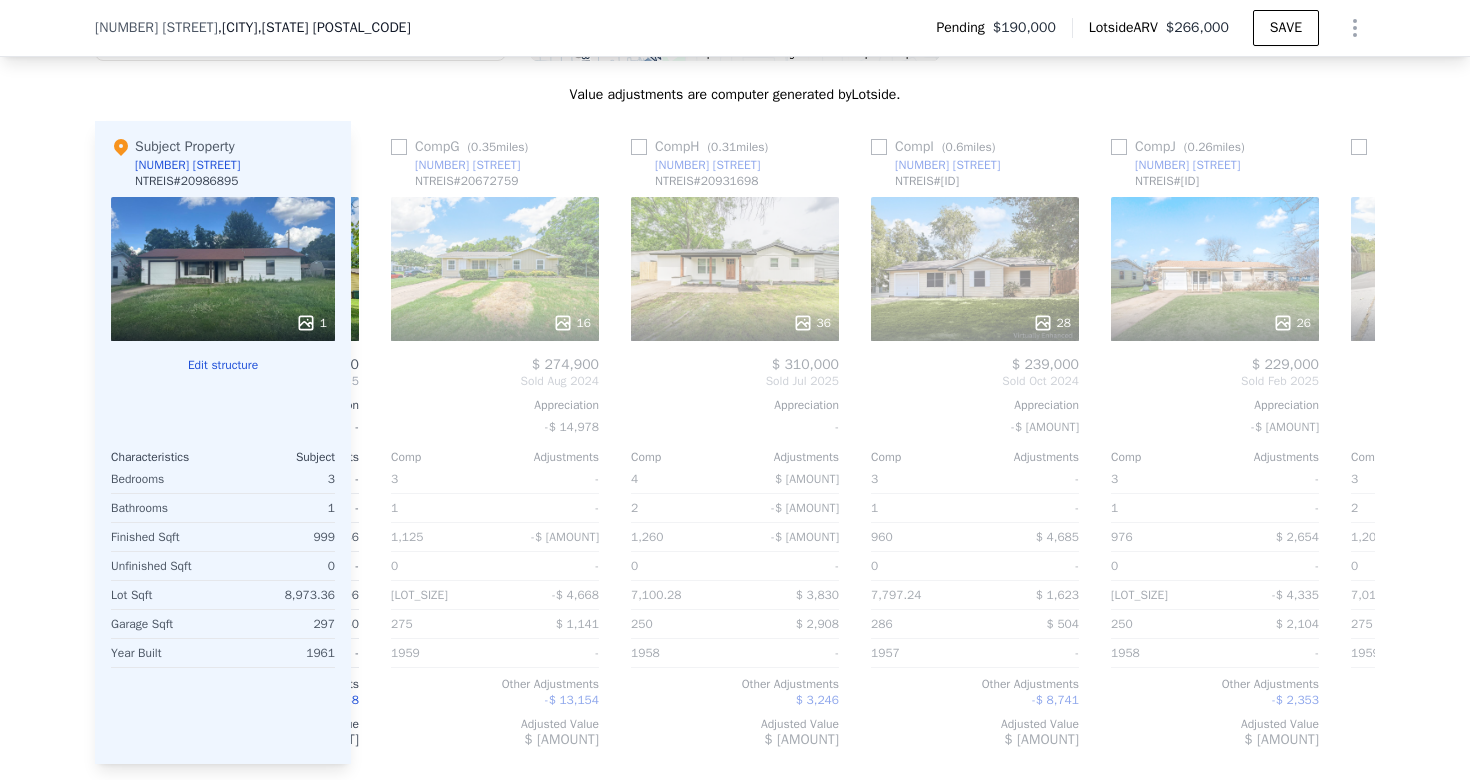 scroll, scrollTop: 0, scrollLeft: 944, axis: horizontal 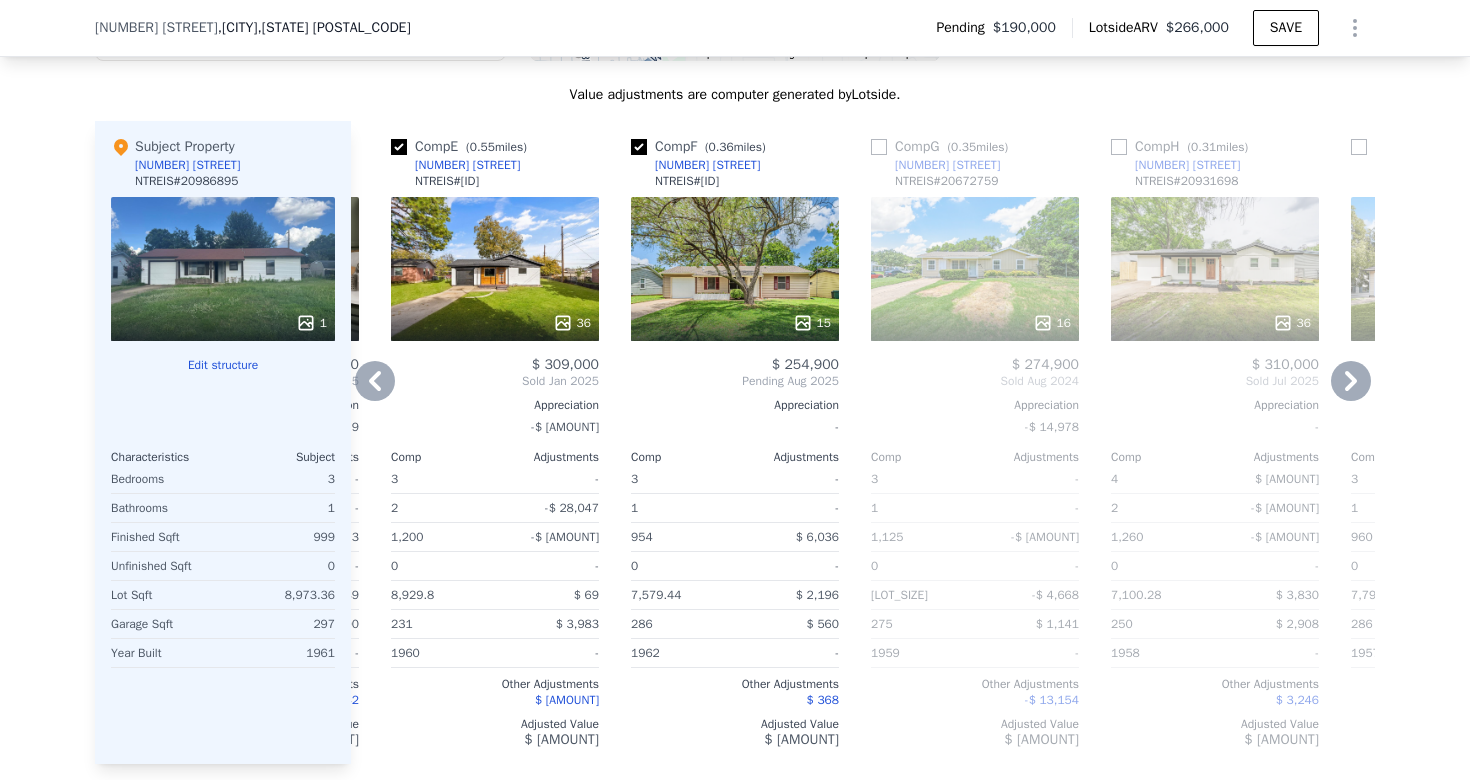 click on "36" at bounding box center [495, 269] 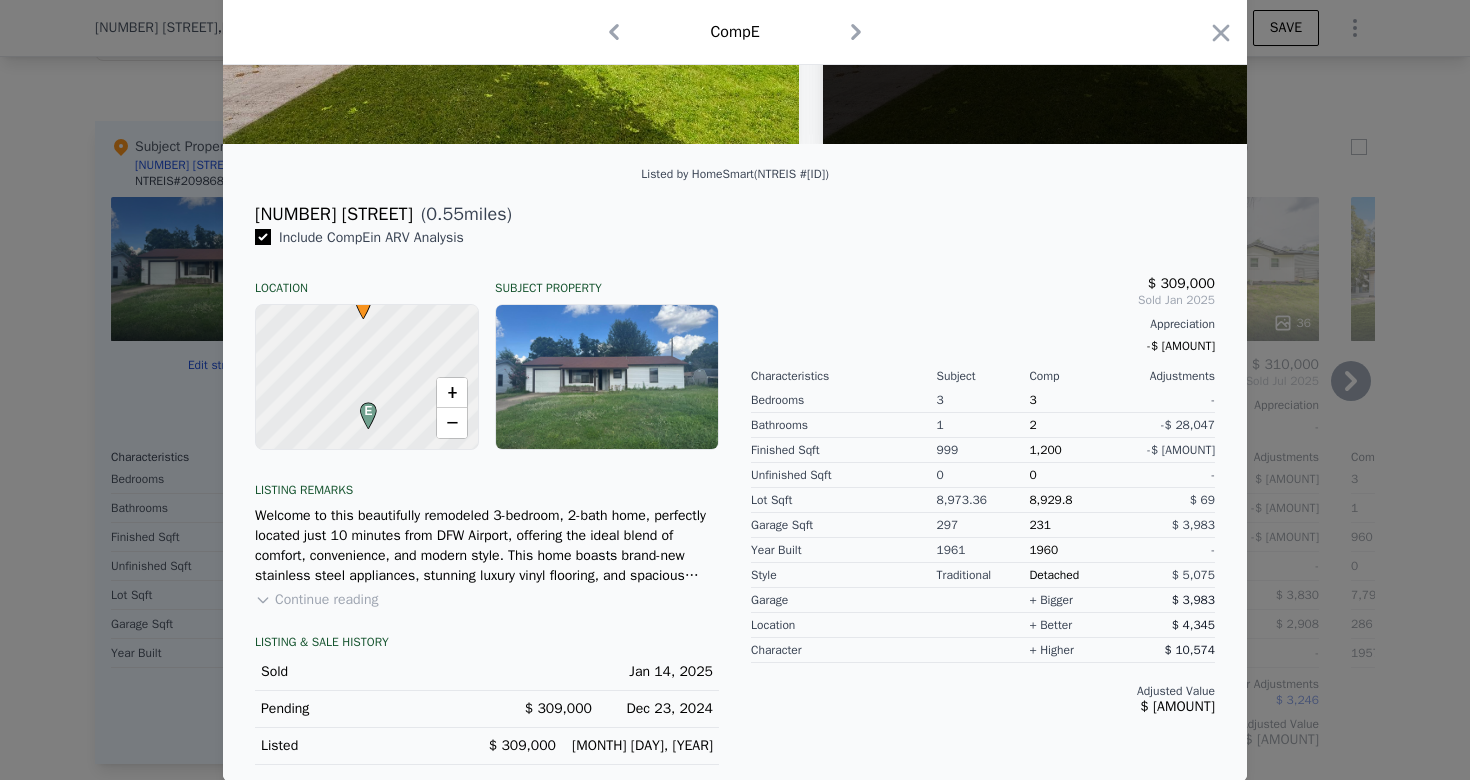 scroll, scrollTop: 368, scrollLeft: 0, axis: vertical 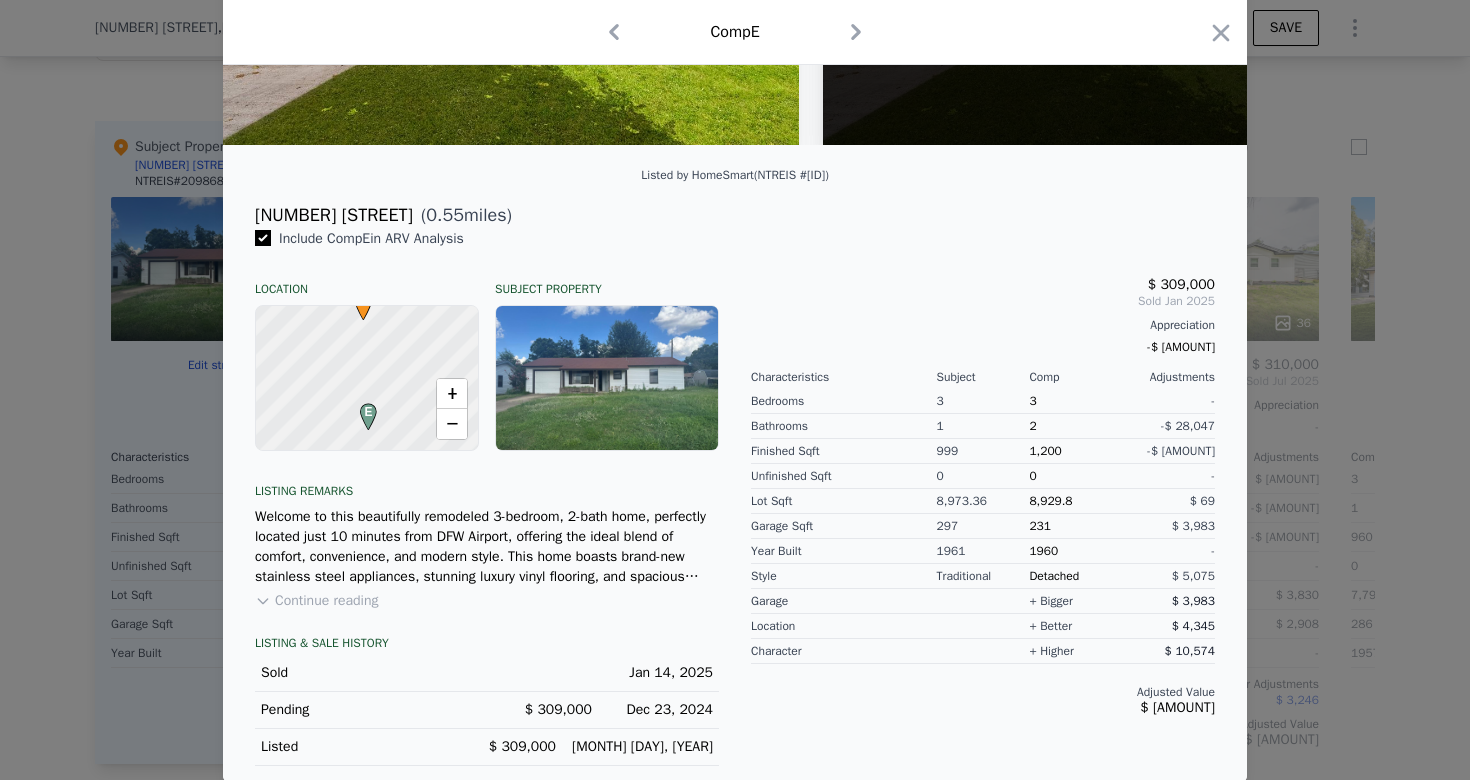 click on "Continue reading" at bounding box center [316, 601] 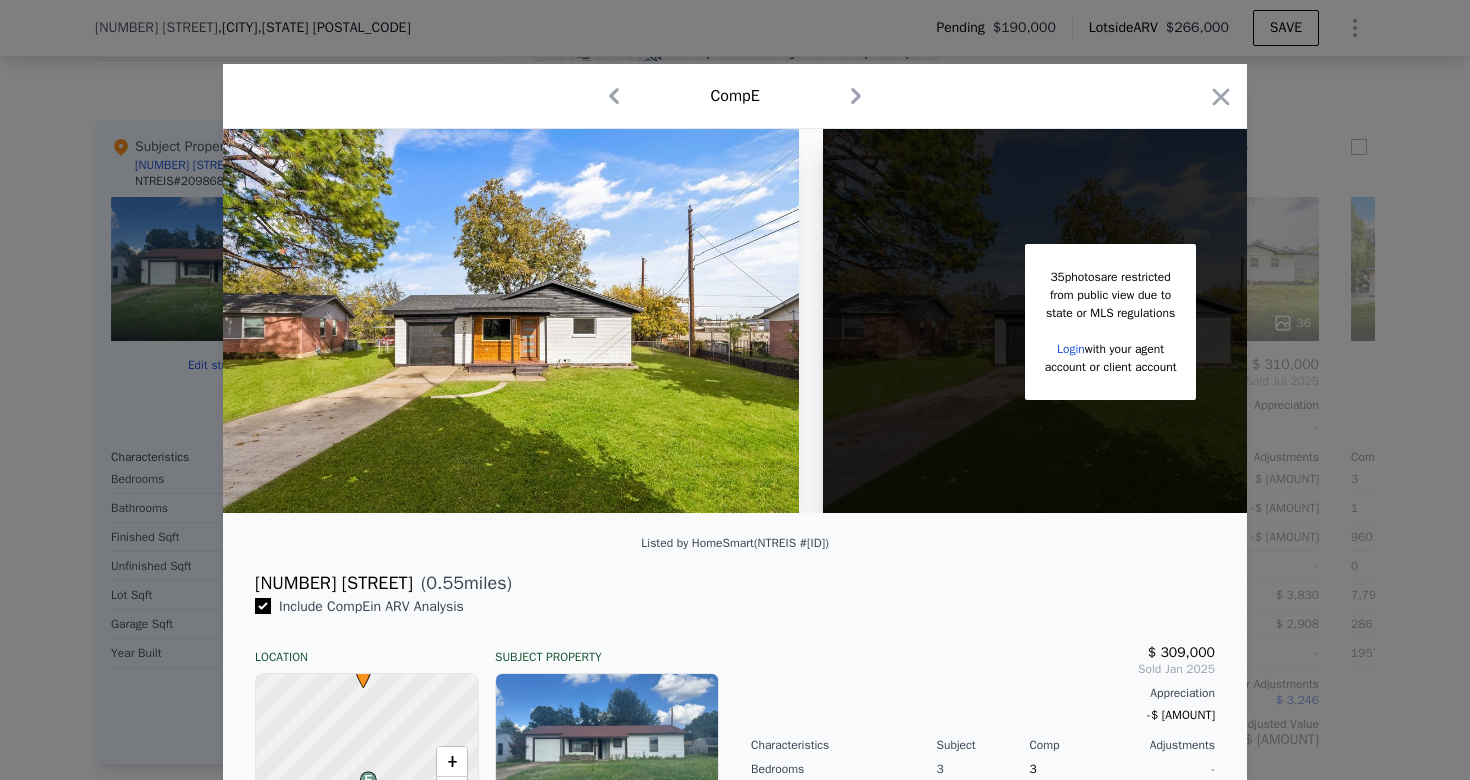 scroll, scrollTop: 0, scrollLeft: 0, axis: both 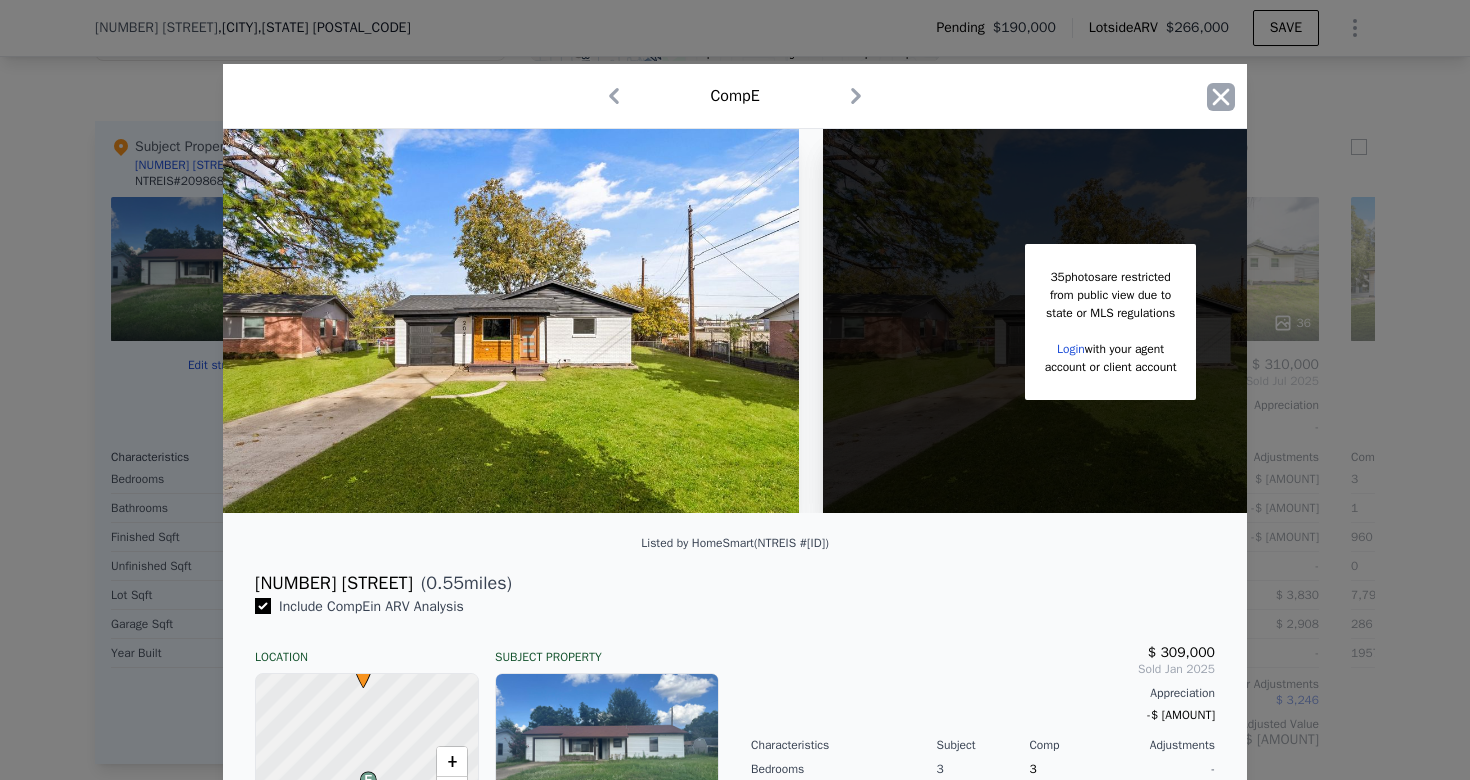 click 